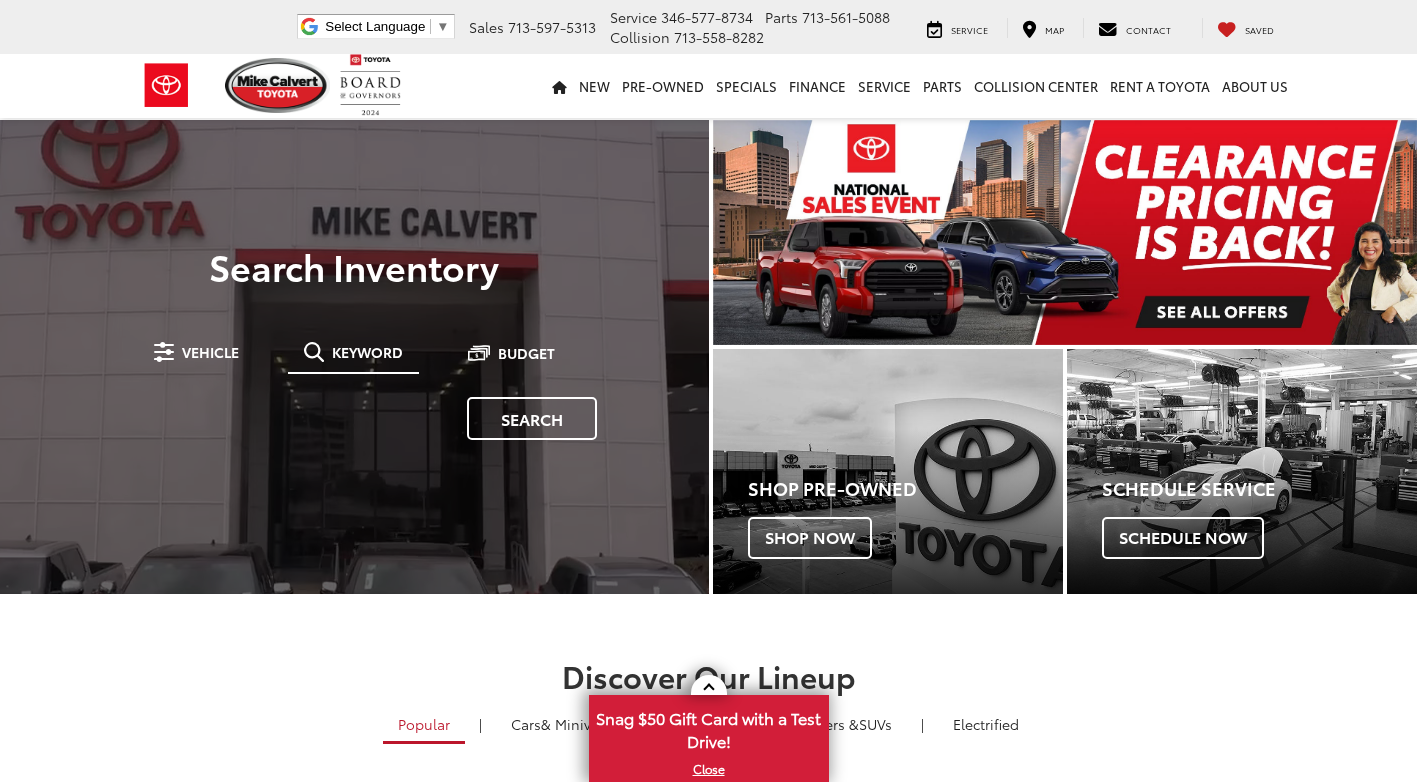 scroll, scrollTop: 0, scrollLeft: 0, axis: both 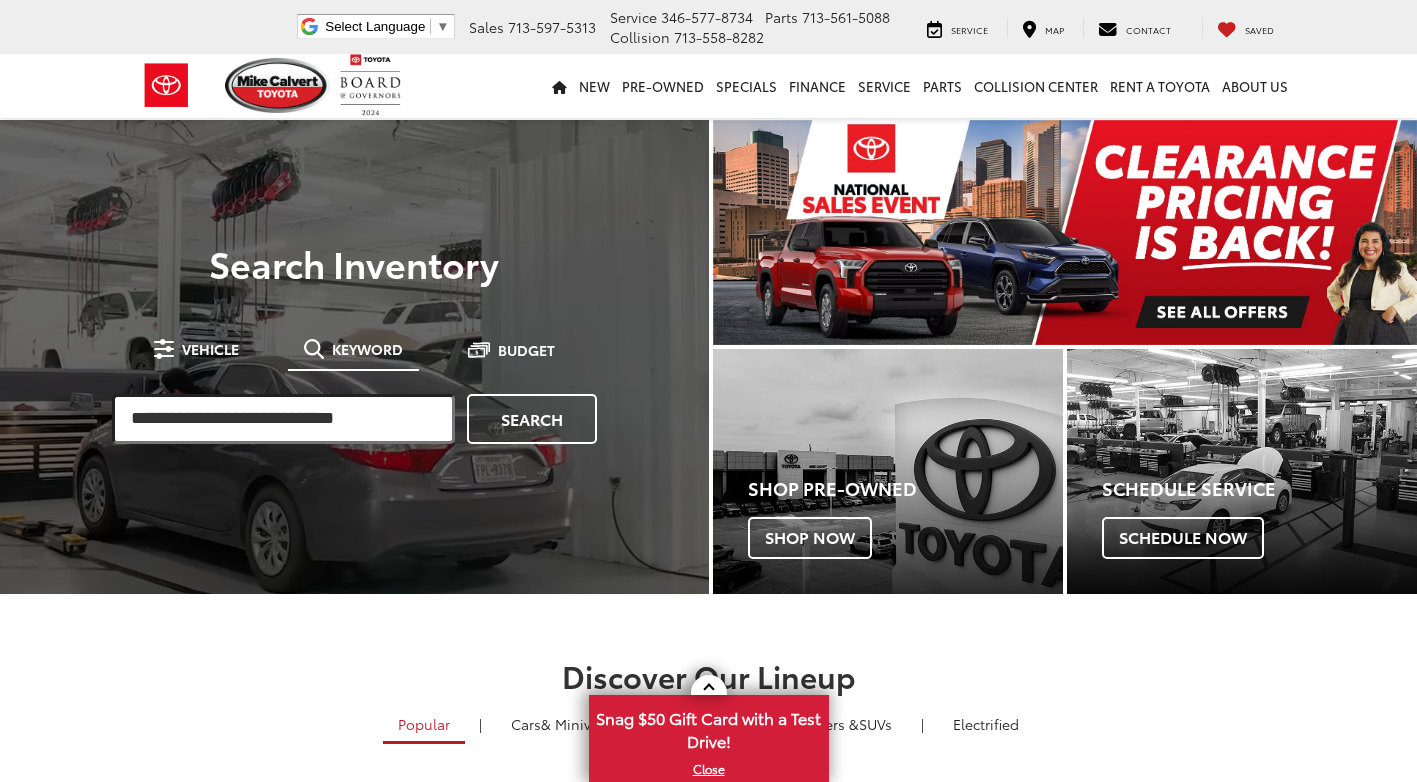 click at bounding box center (283, 419) 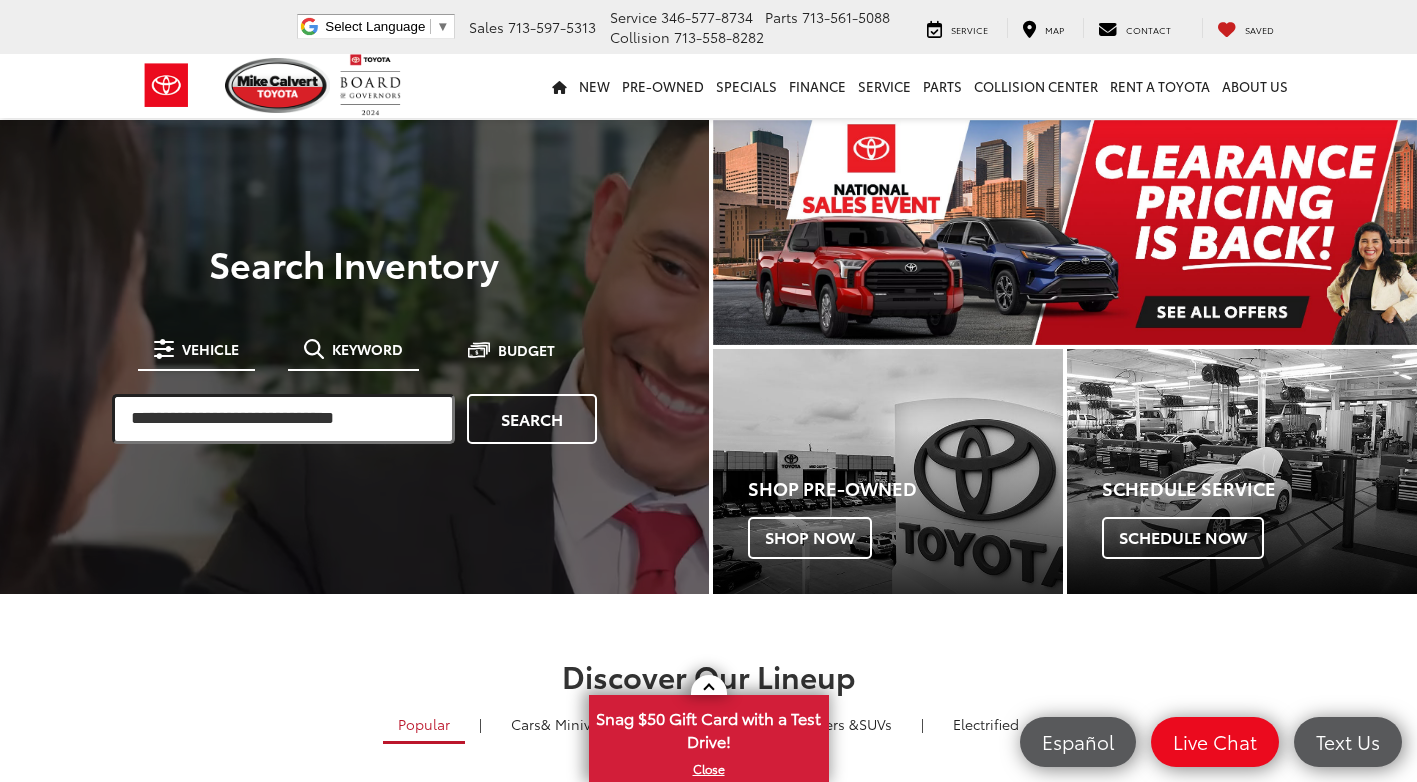 scroll, scrollTop: 0, scrollLeft: 0, axis: both 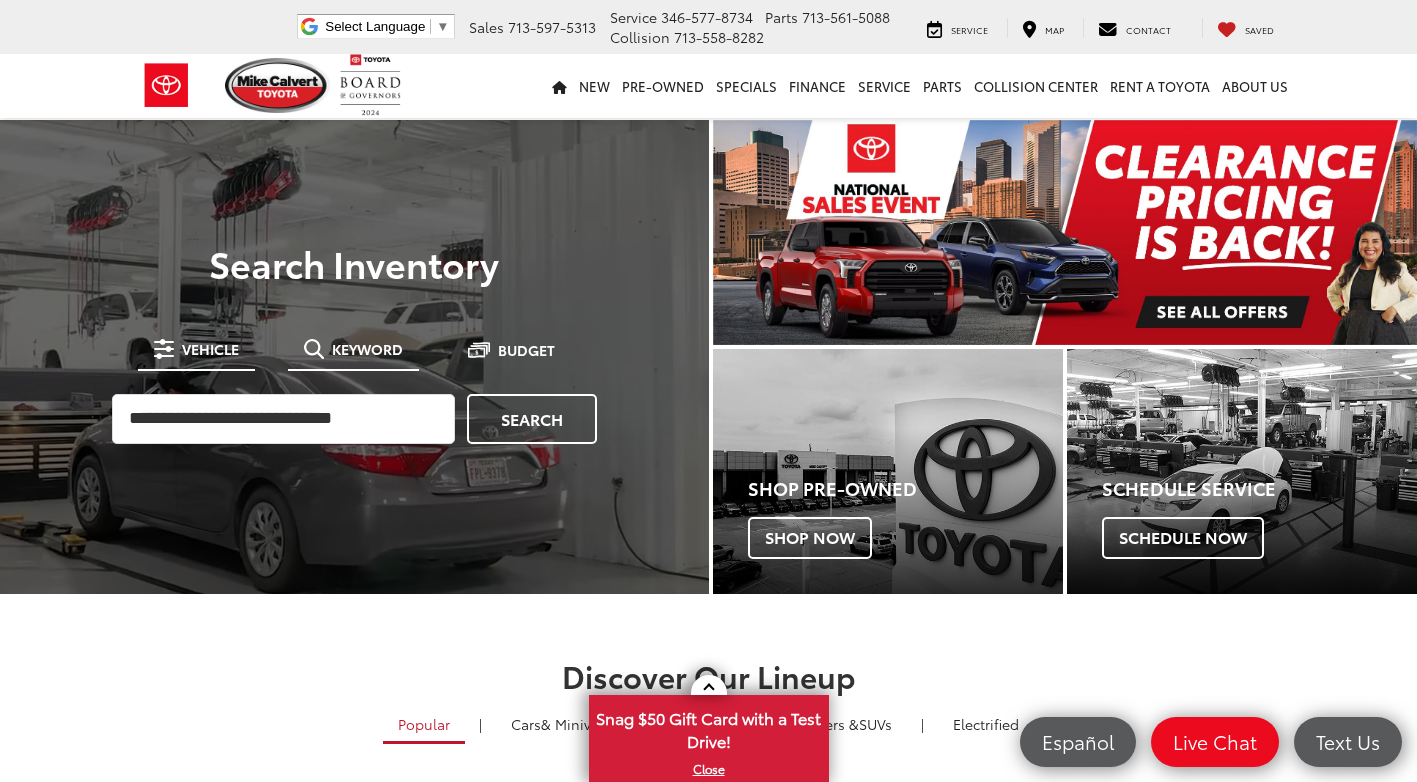click on "Vehicle" at bounding box center [210, 349] 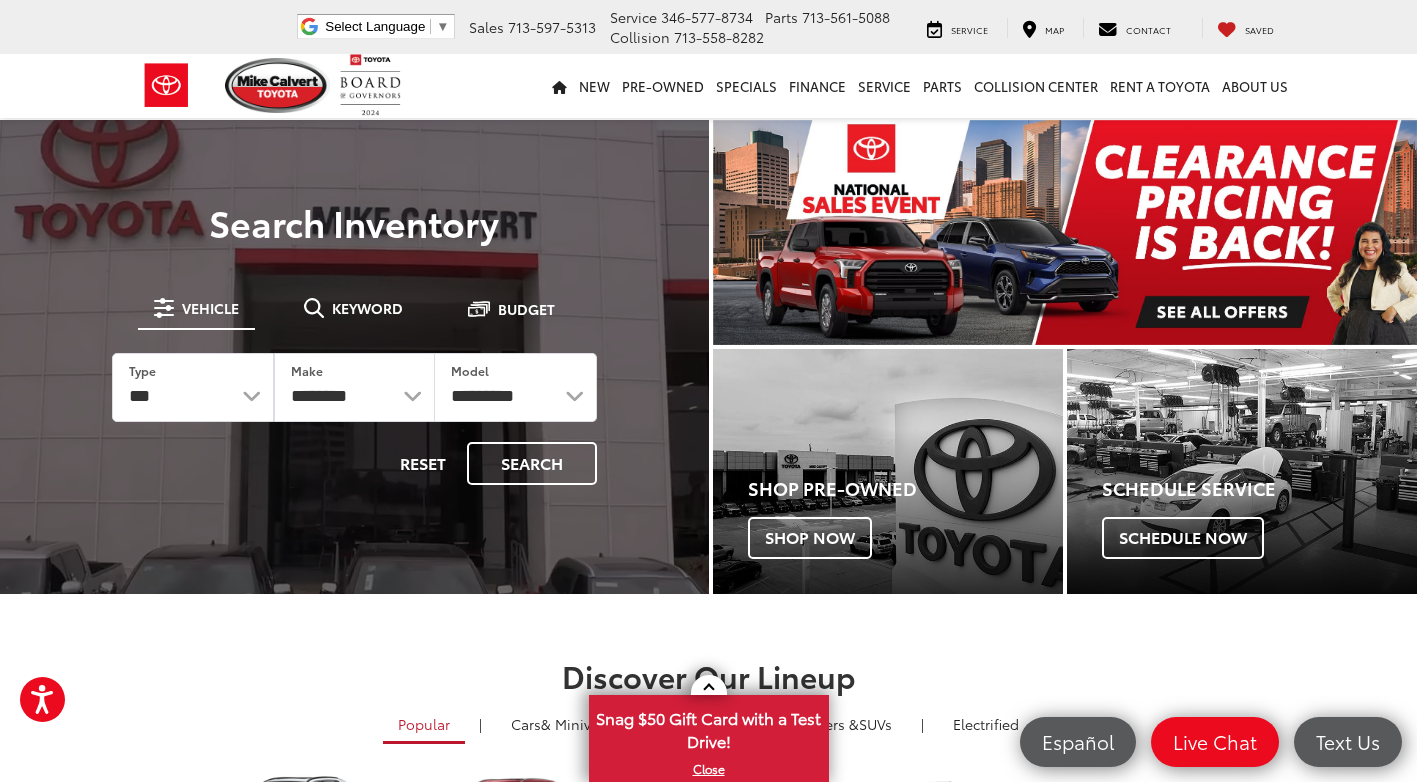 scroll, scrollTop: 0, scrollLeft: 0, axis: both 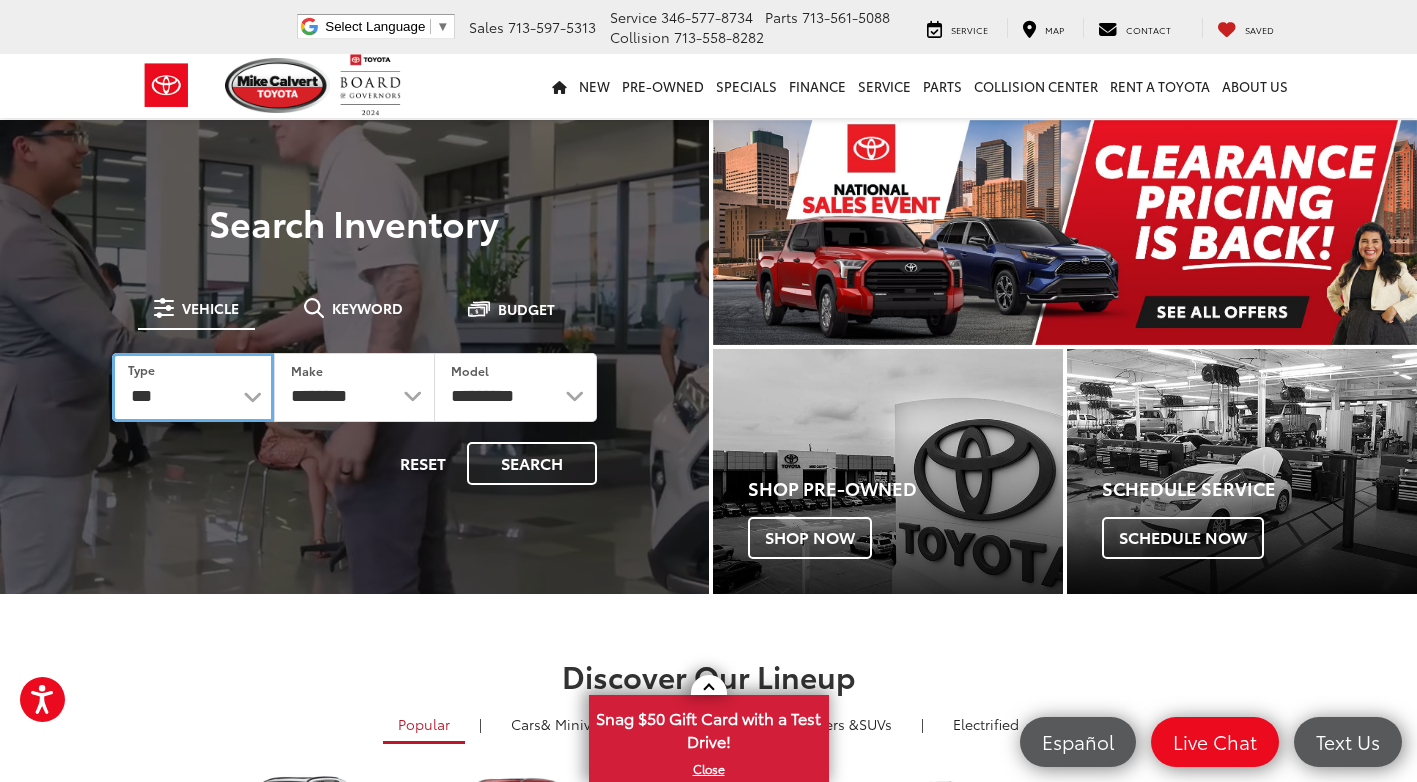 click on "***
***
****
*********" at bounding box center [193, 387] 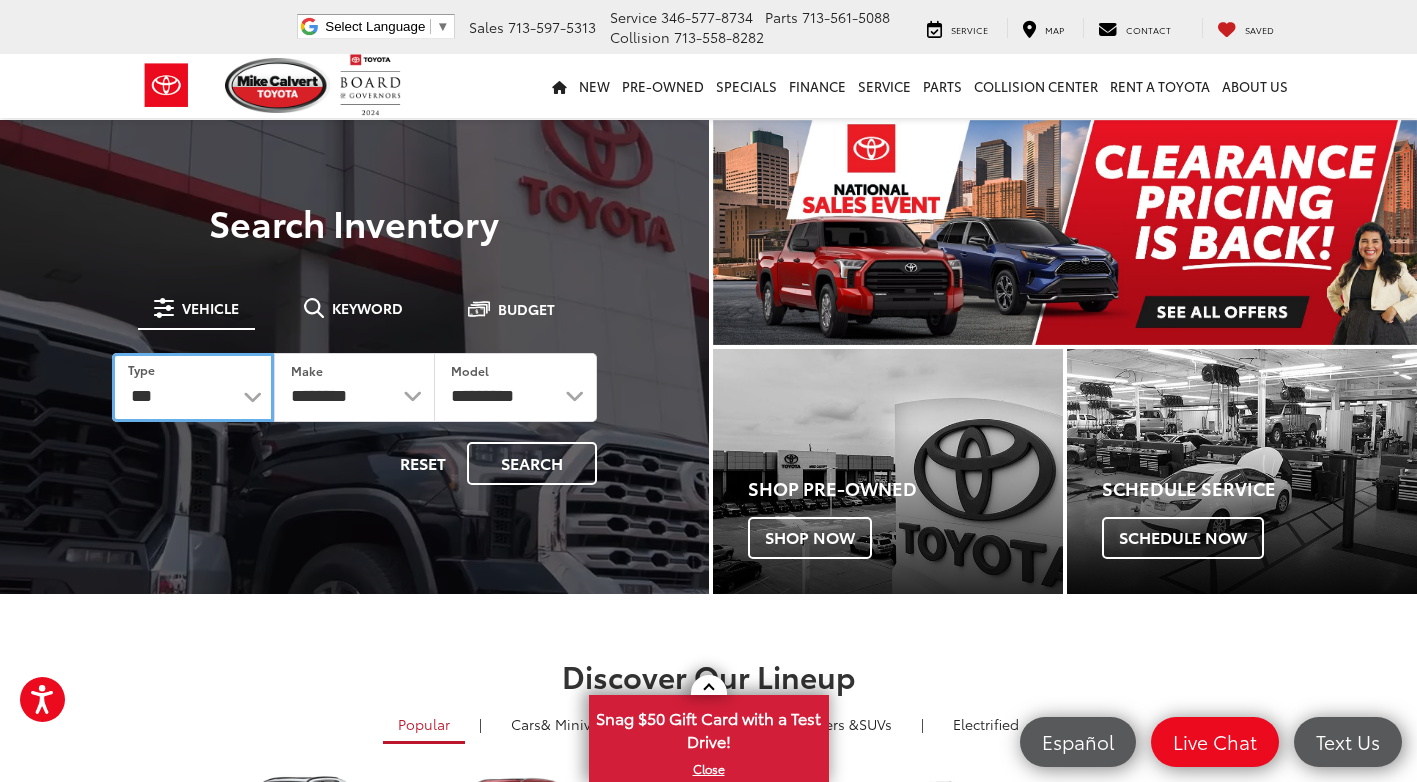 select on "******" 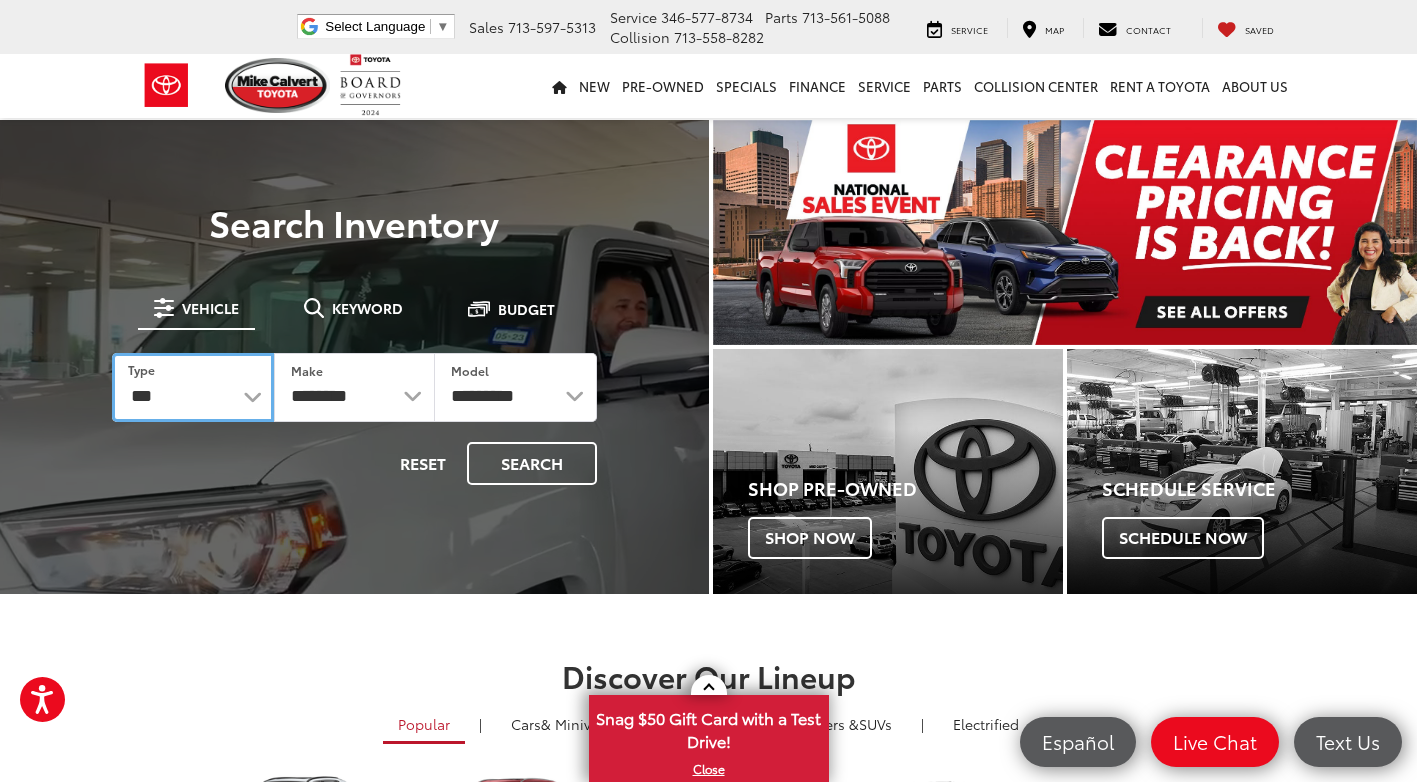 click on "***
***
****
*********" at bounding box center (193, 387) 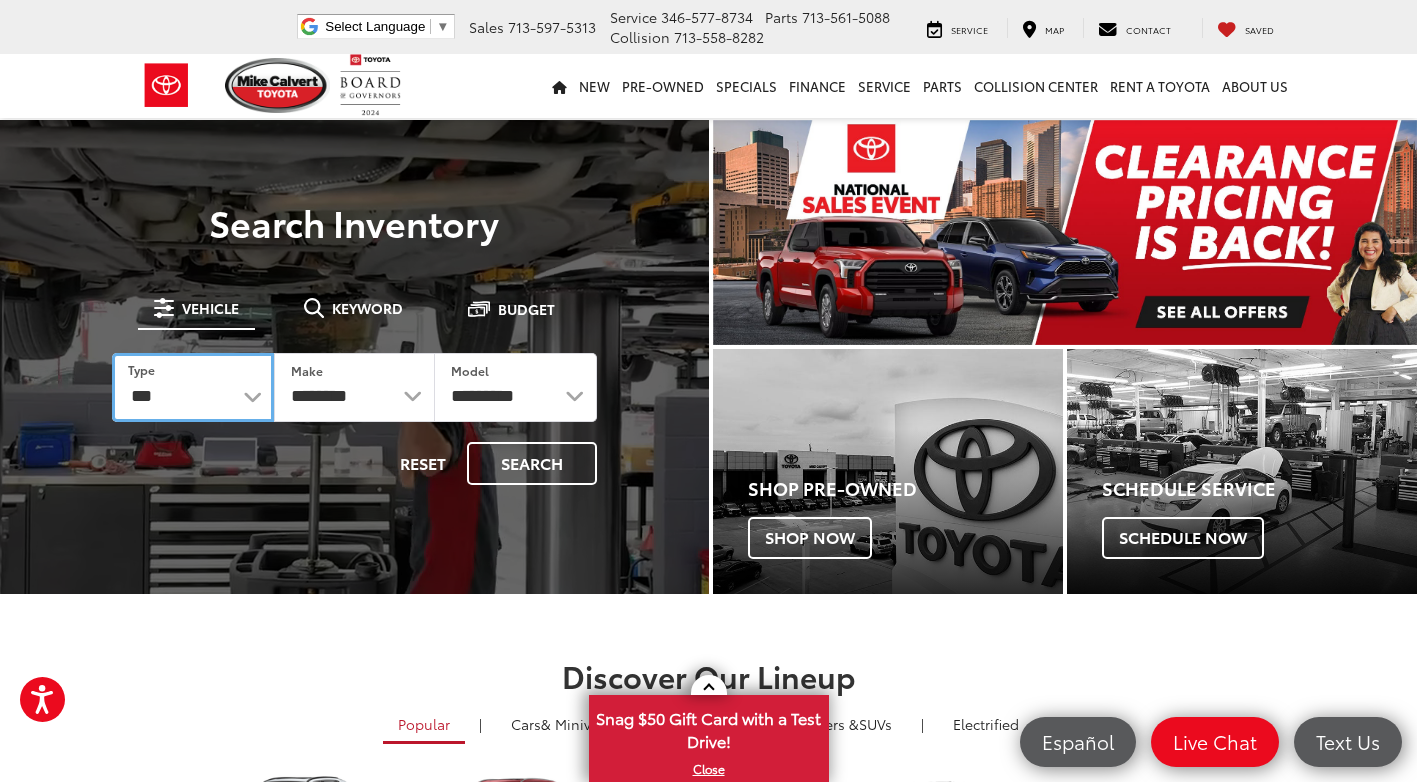 select 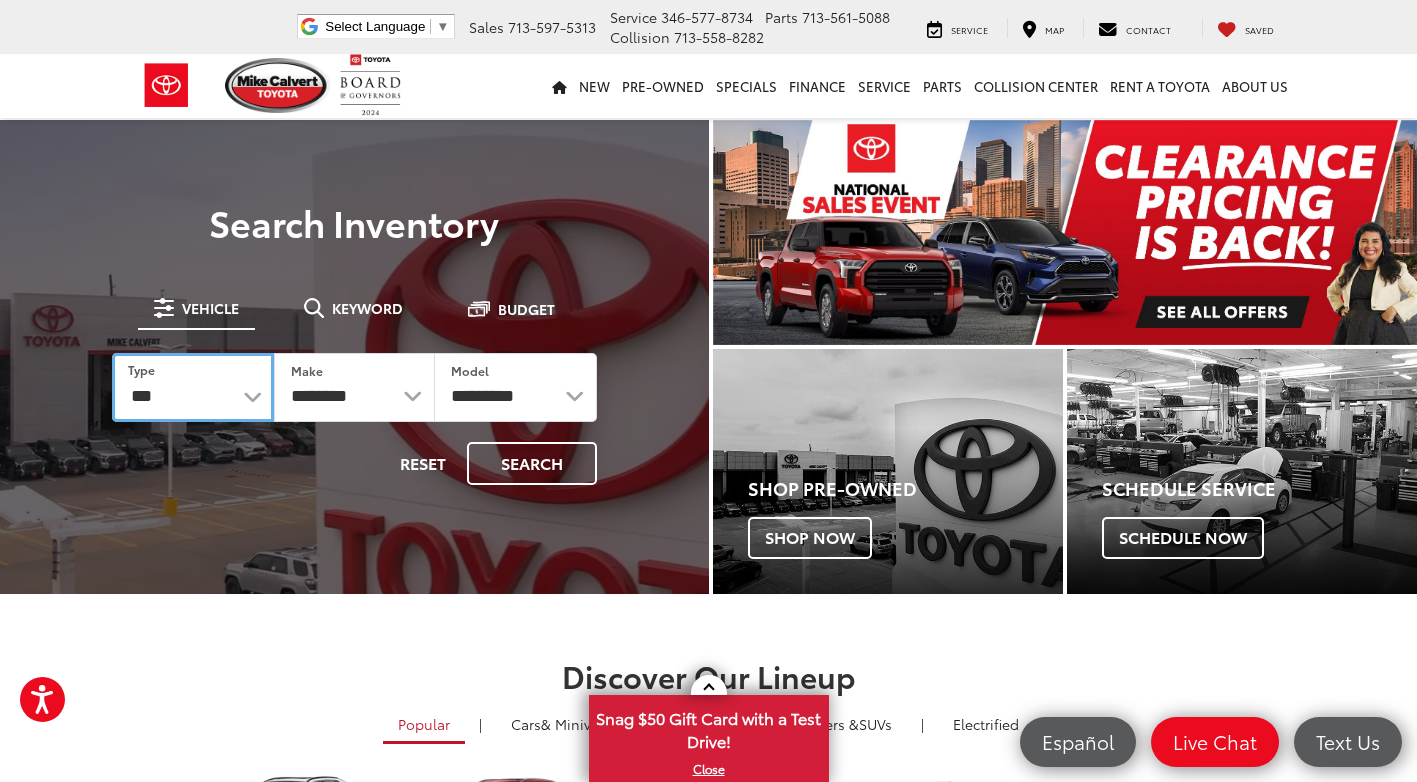 select 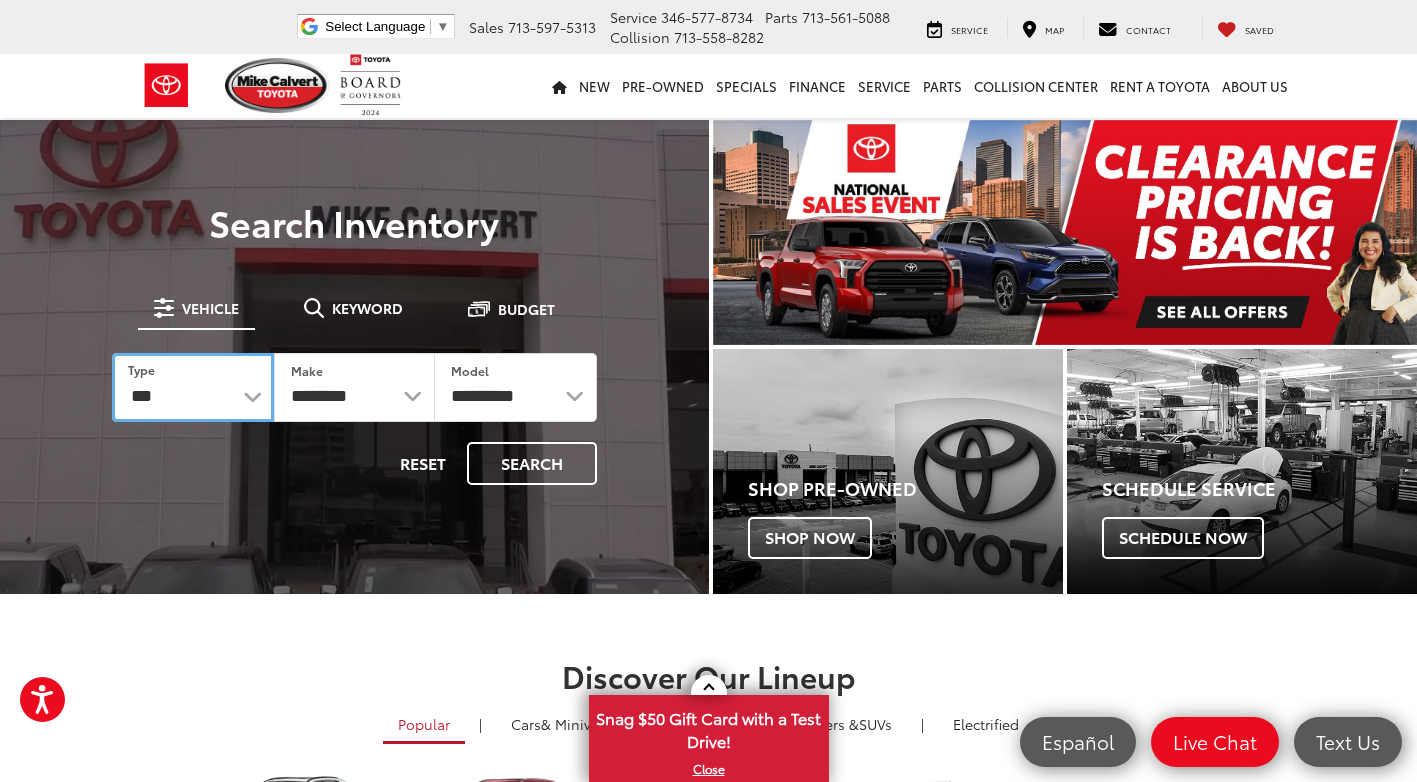 click on "***
***
****
*********" at bounding box center [193, 387] 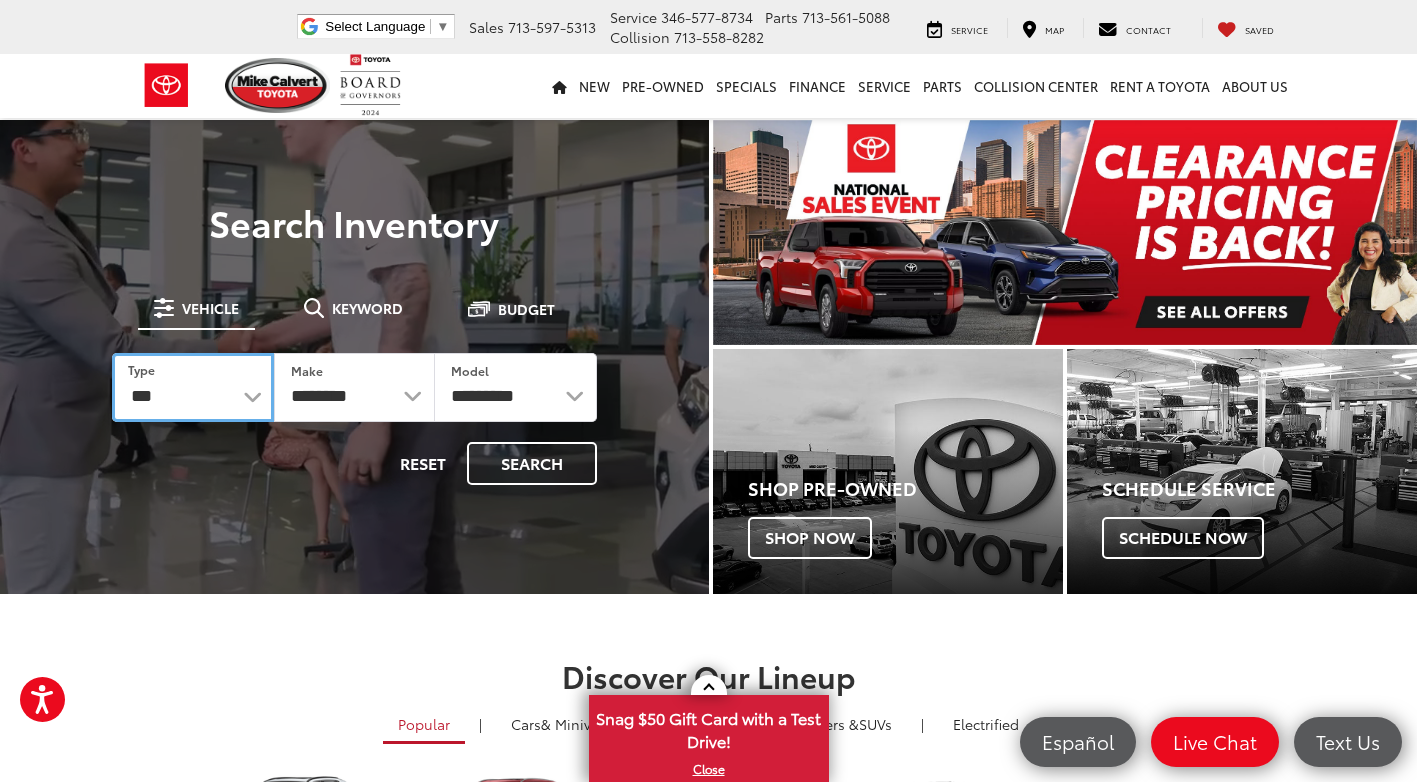 select on "******" 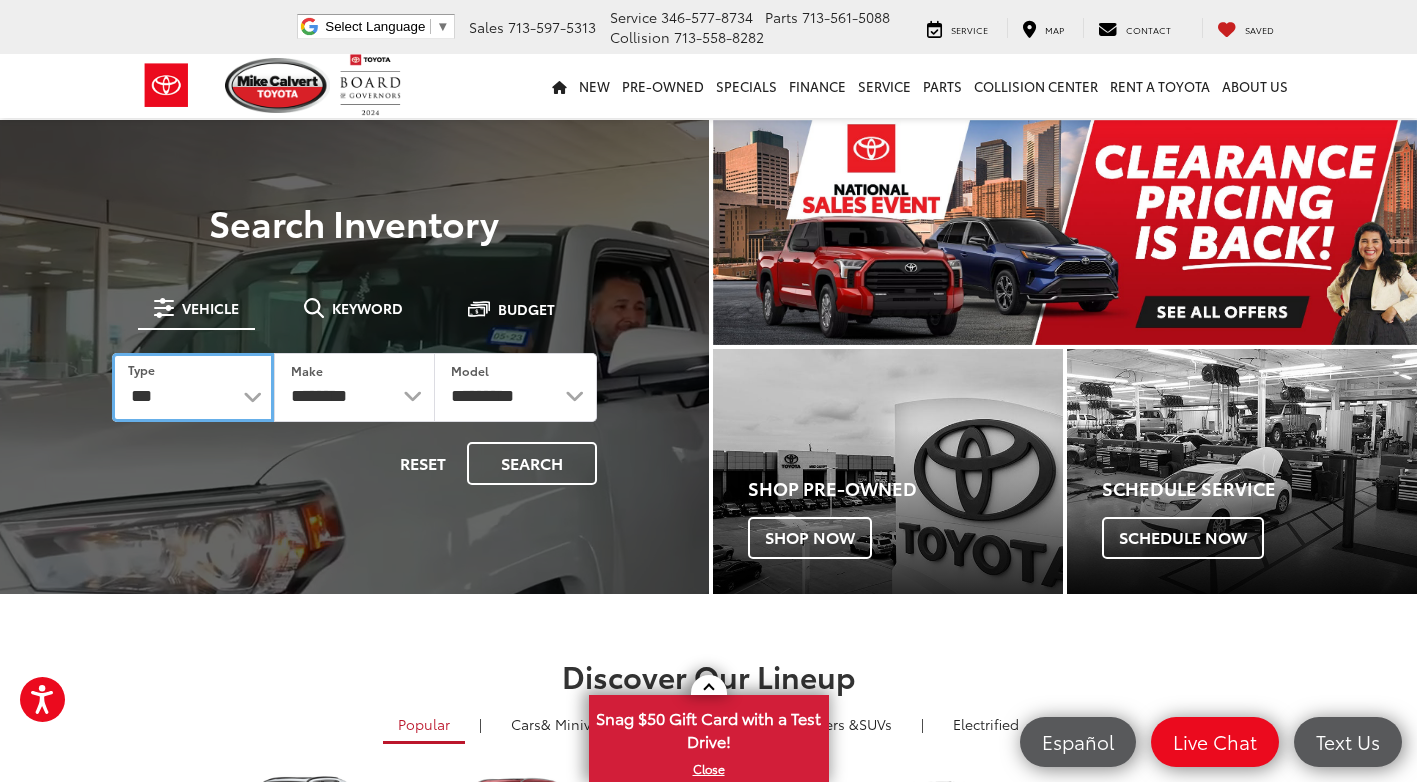 click on "***
***
****
*********" at bounding box center [193, 387] 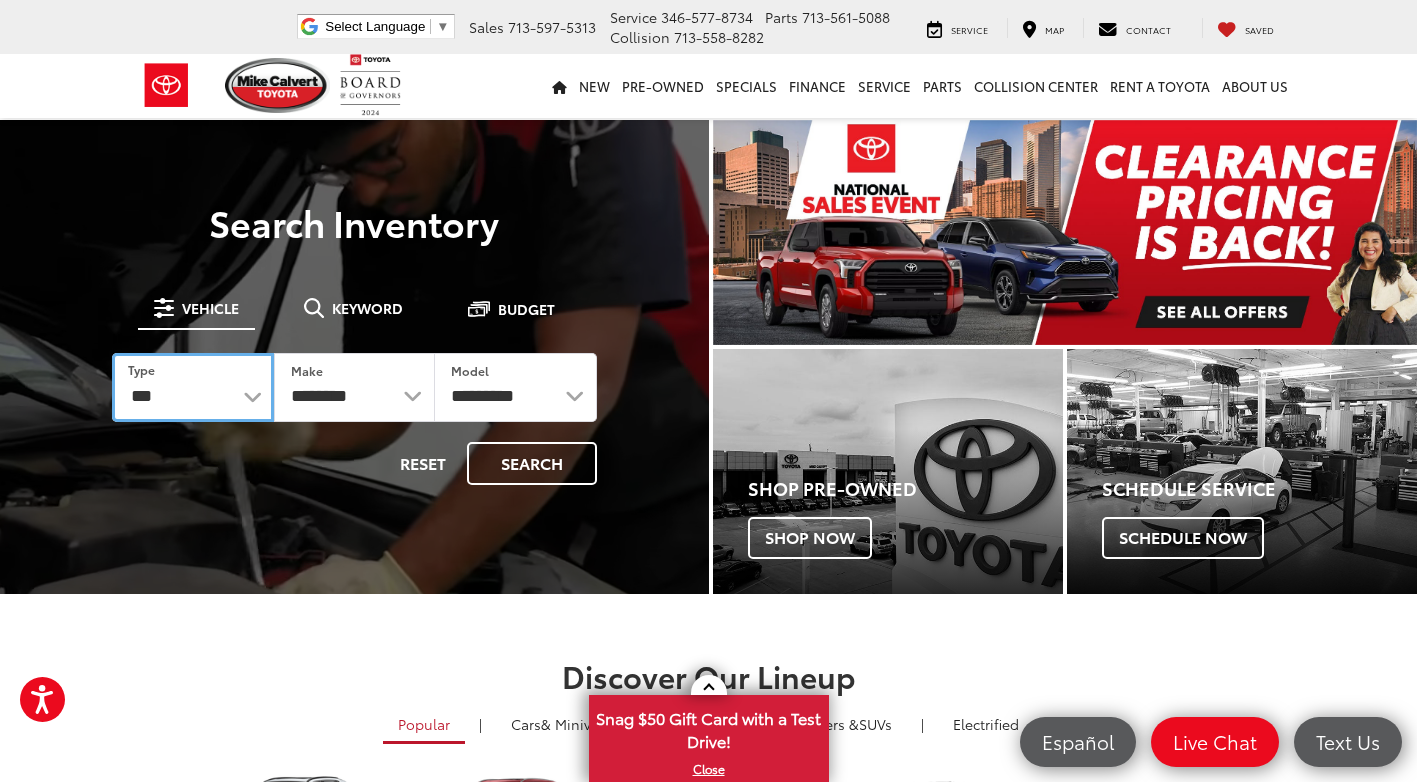 select on "******" 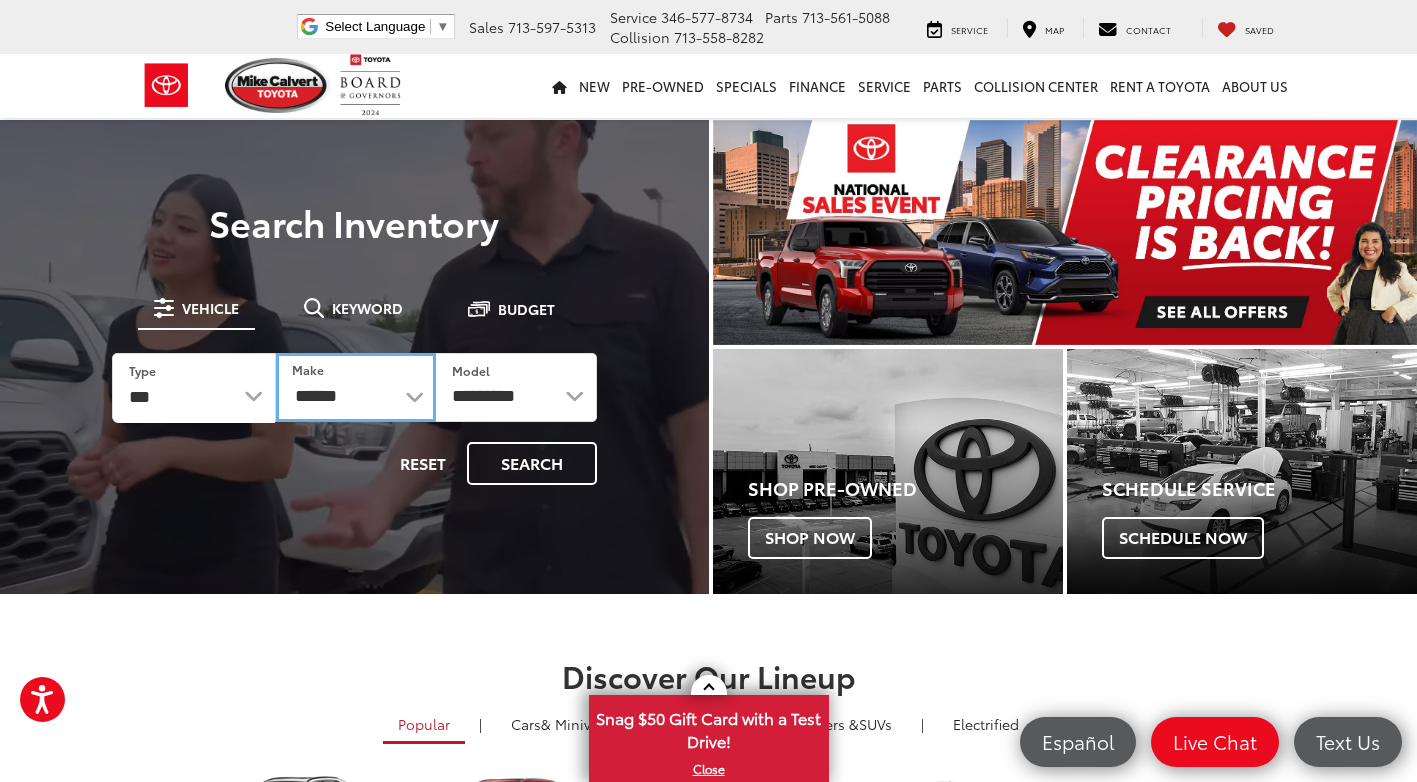 click on "******** ******" at bounding box center (356, 387) 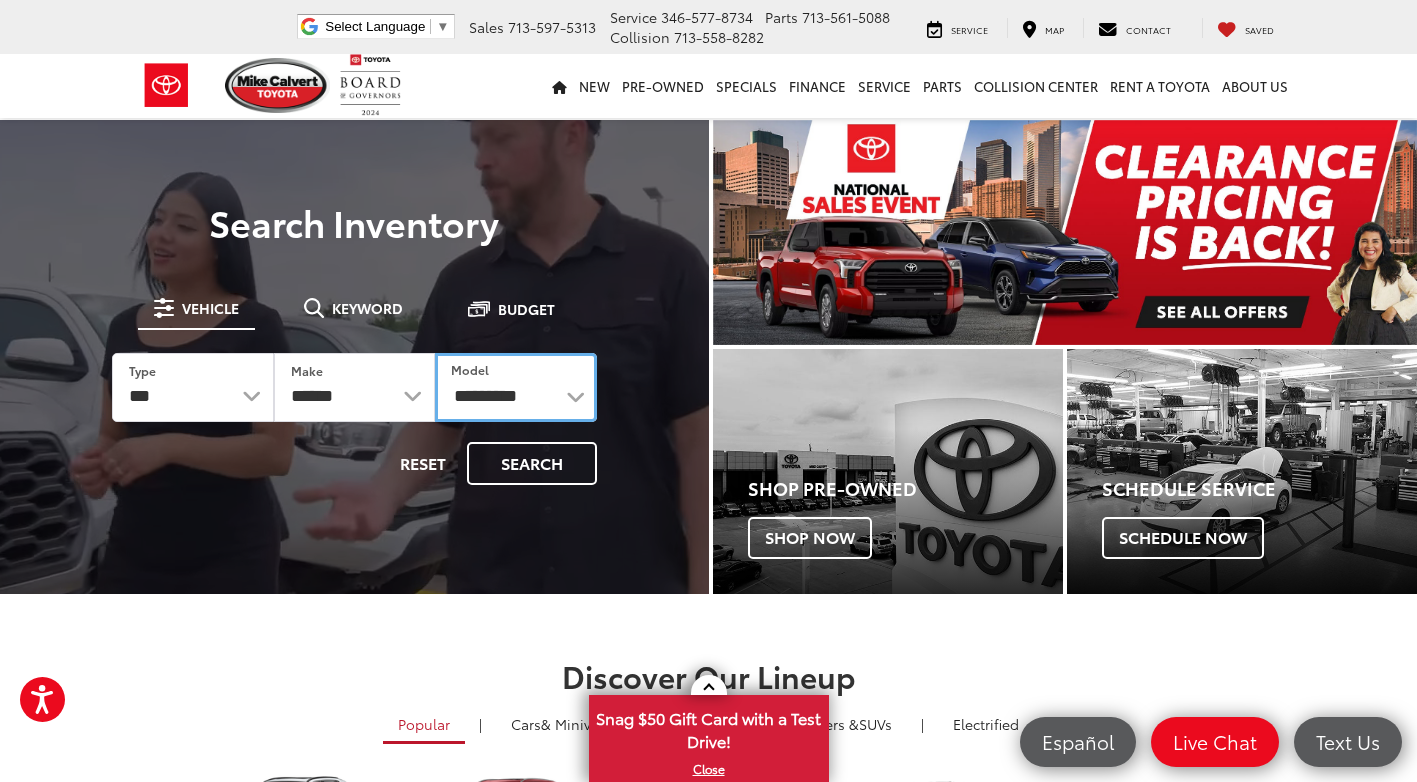 click on "**********" at bounding box center [516, 387] 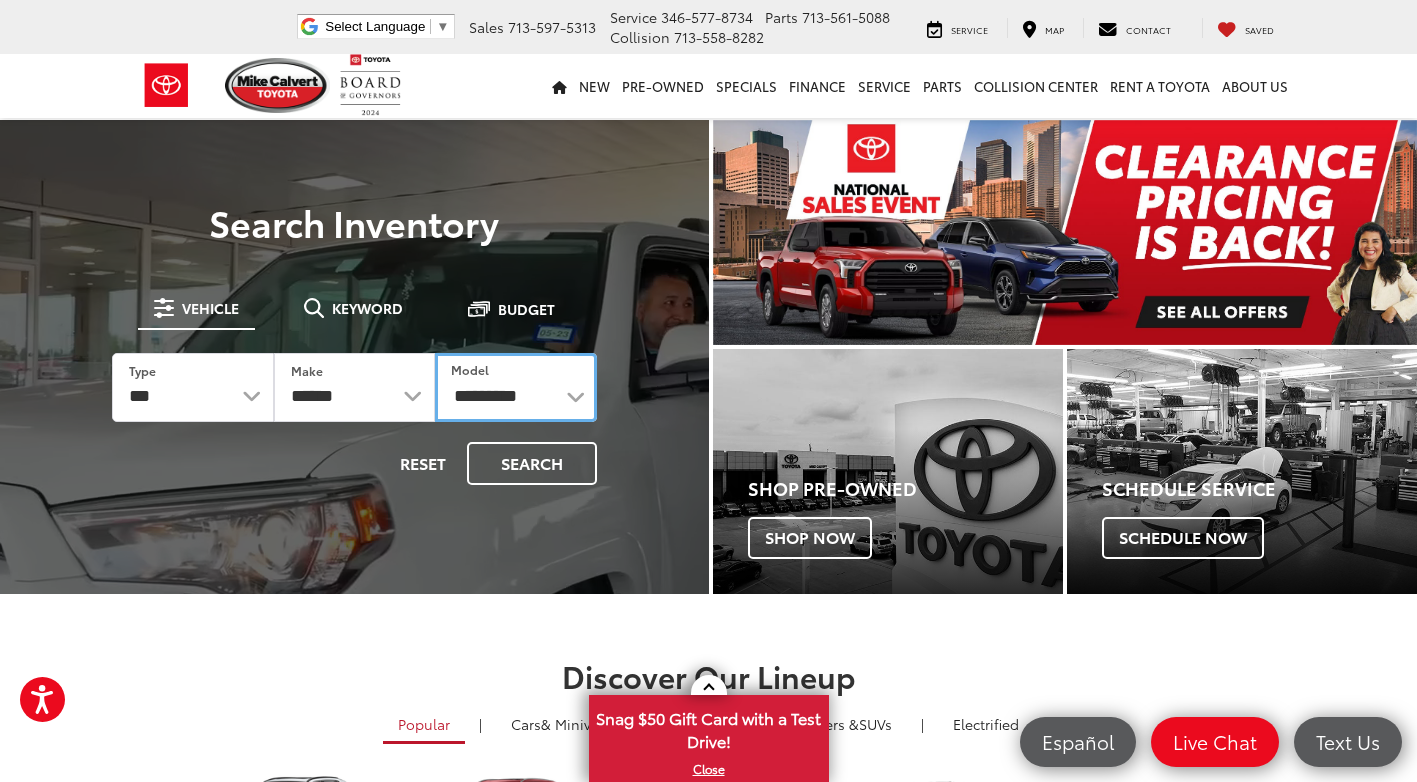 select on "****" 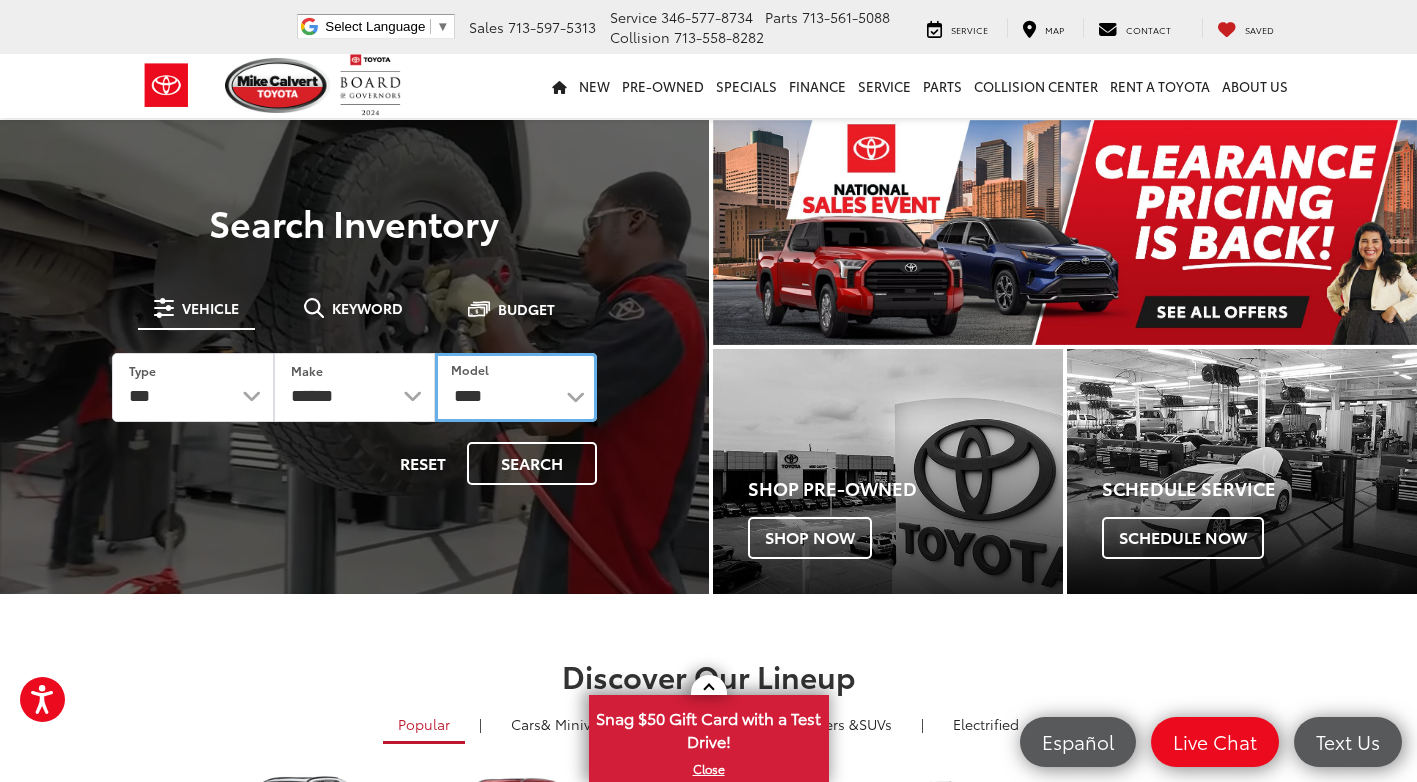 click on "**********" at bounding box center [516, 387] 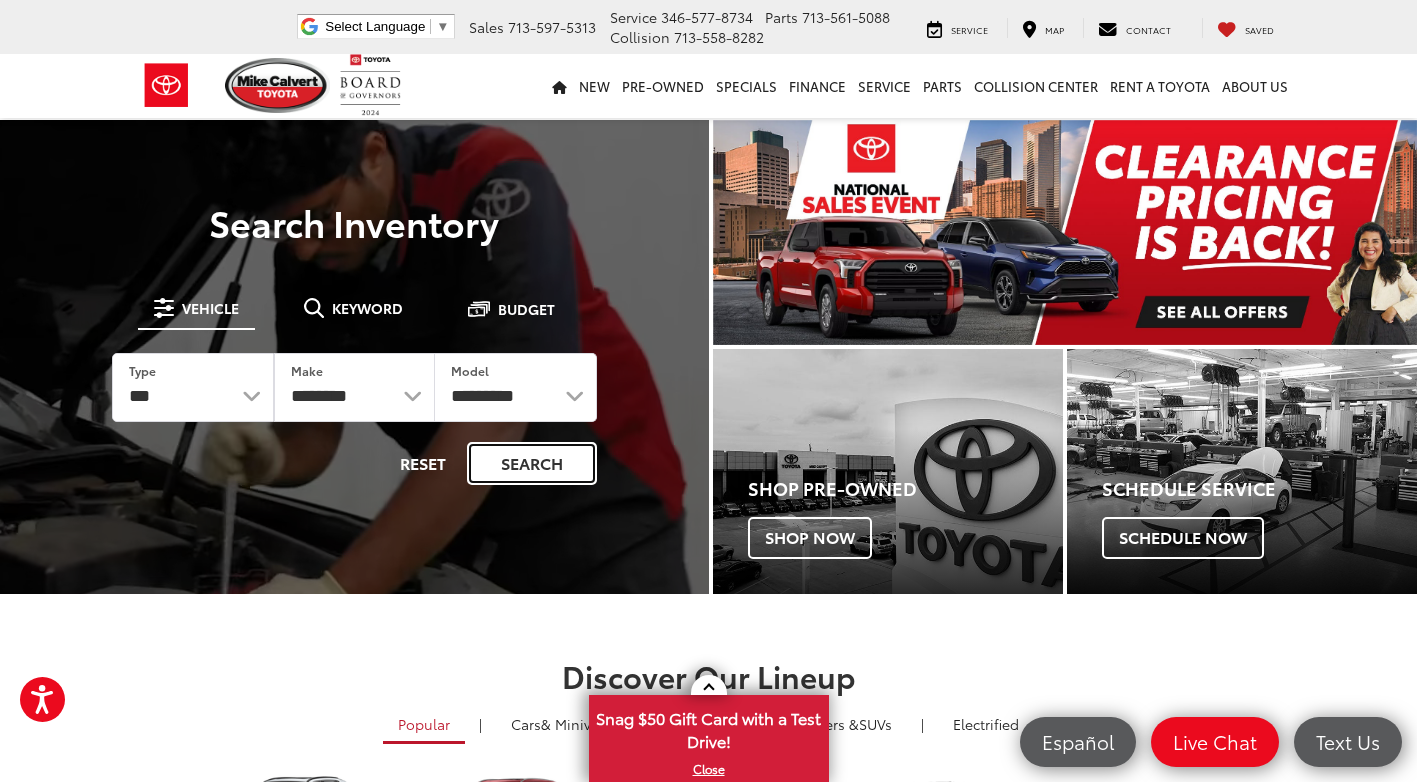 click on "Search" at bounding box center [532, 463] 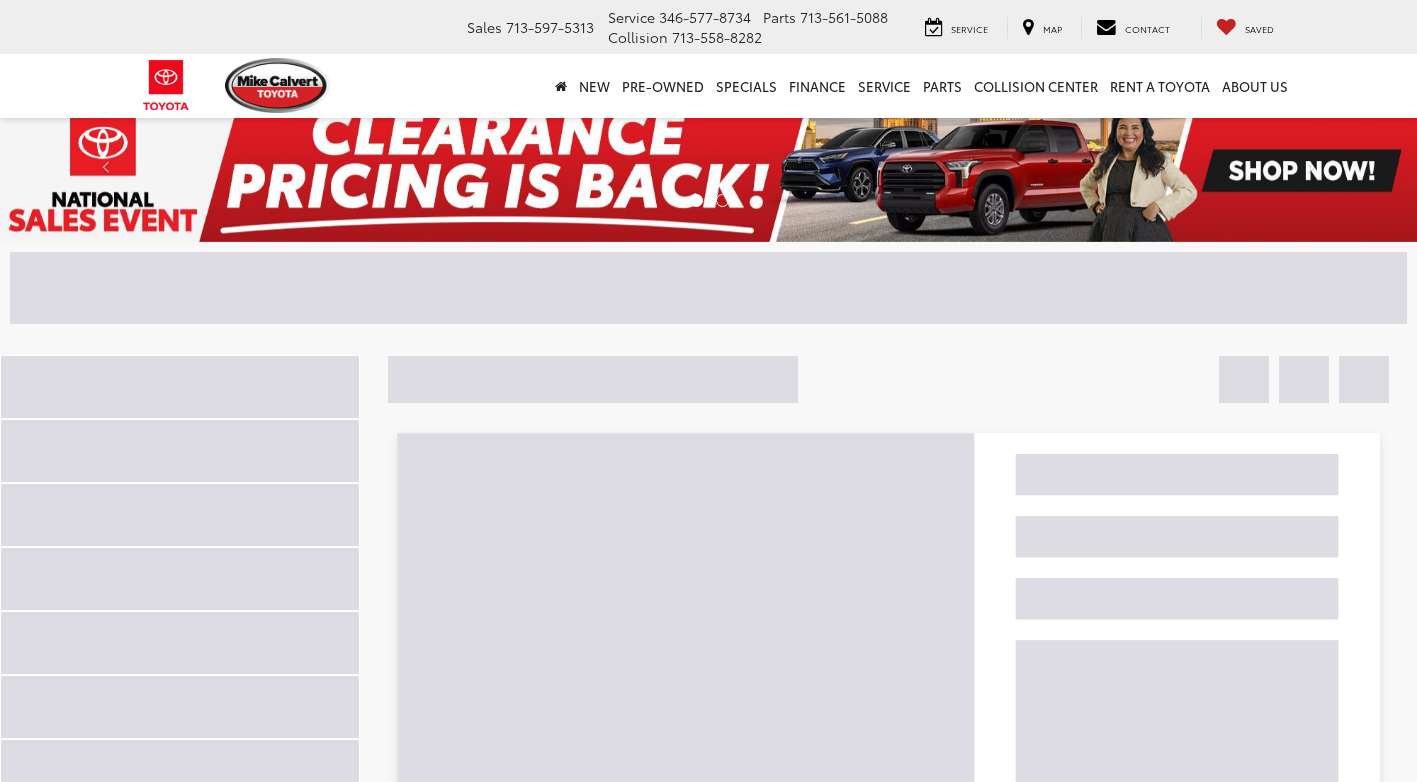 scroll, scrollTop: 0, scrollLeft: 0, axis: both 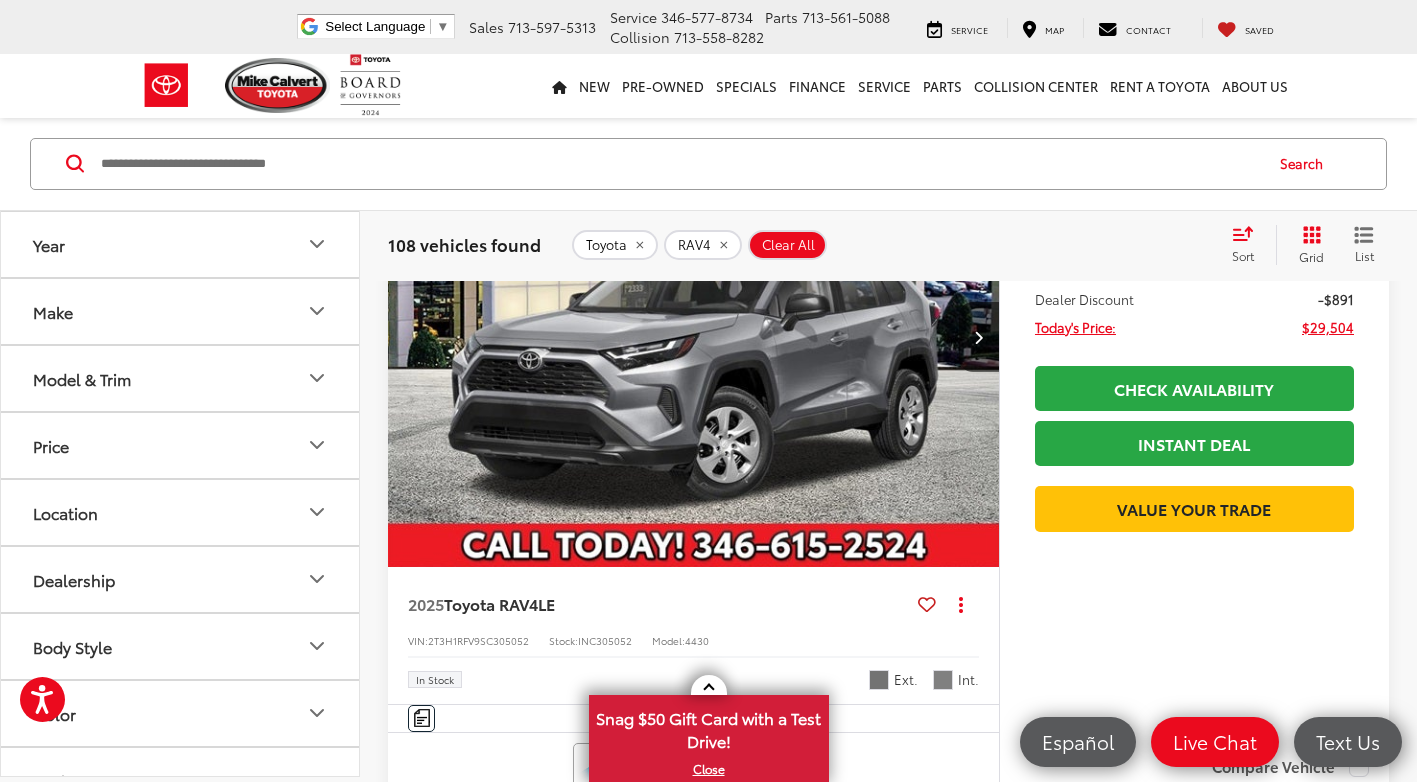 click at bounding box center [694, 338] 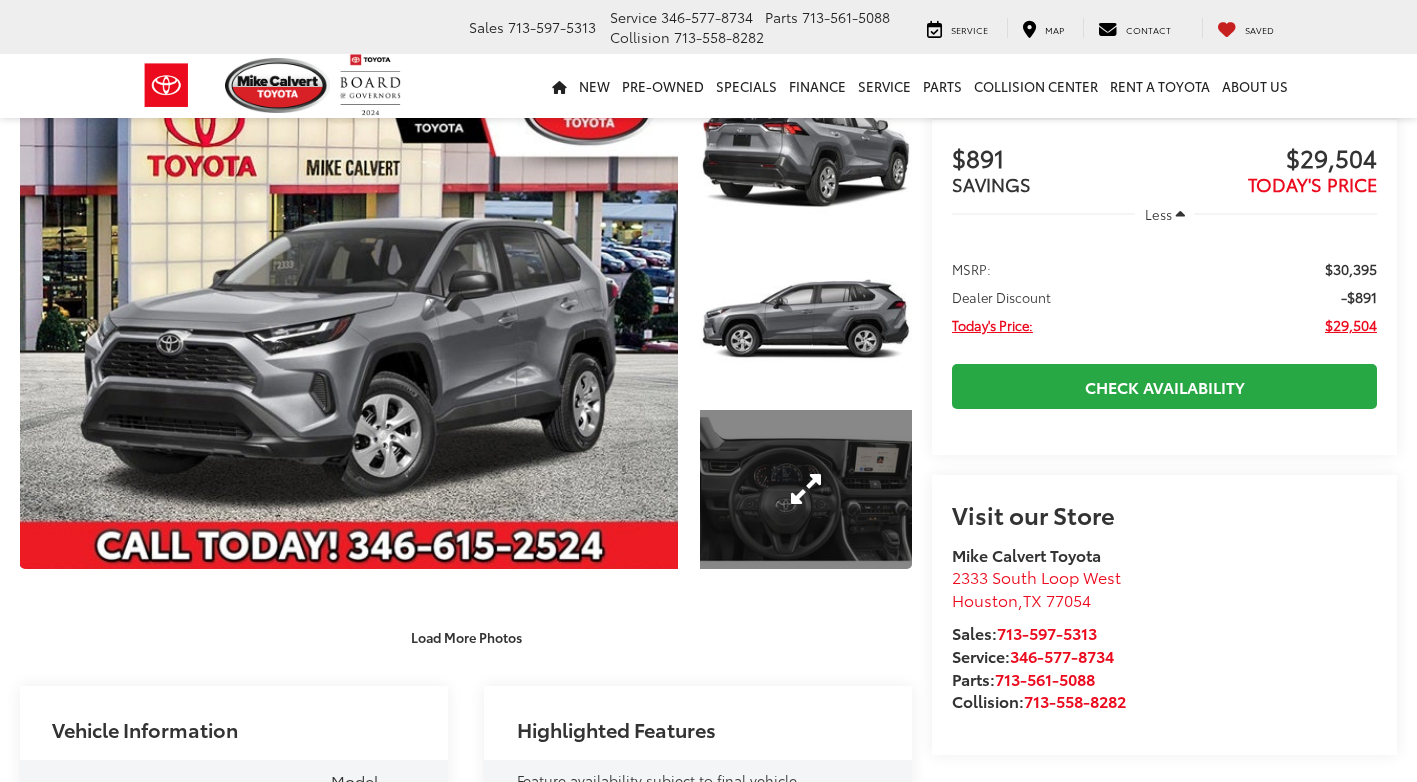 scroll, scrollTop: 200, scrollLeft: 0, axis: vertical 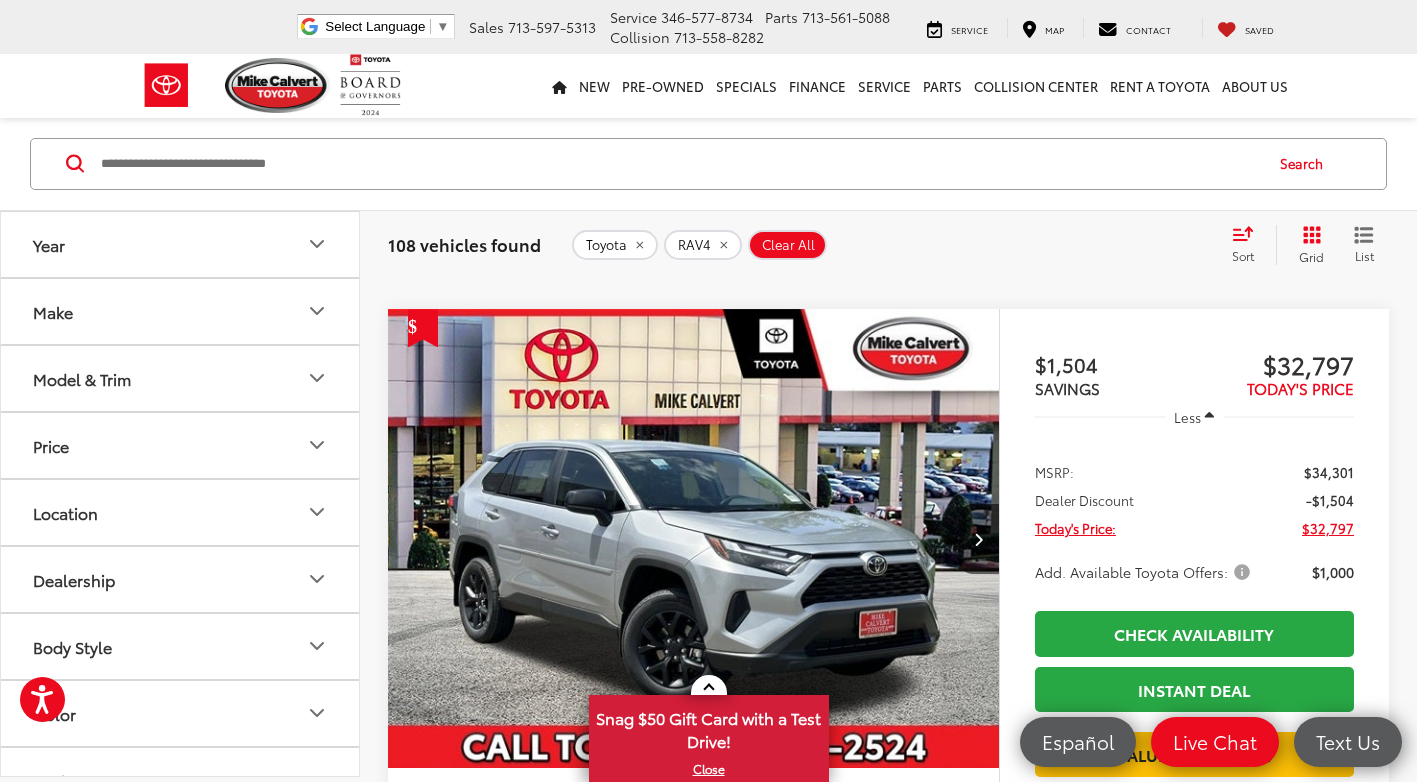 click at bounding box center (694, 539) 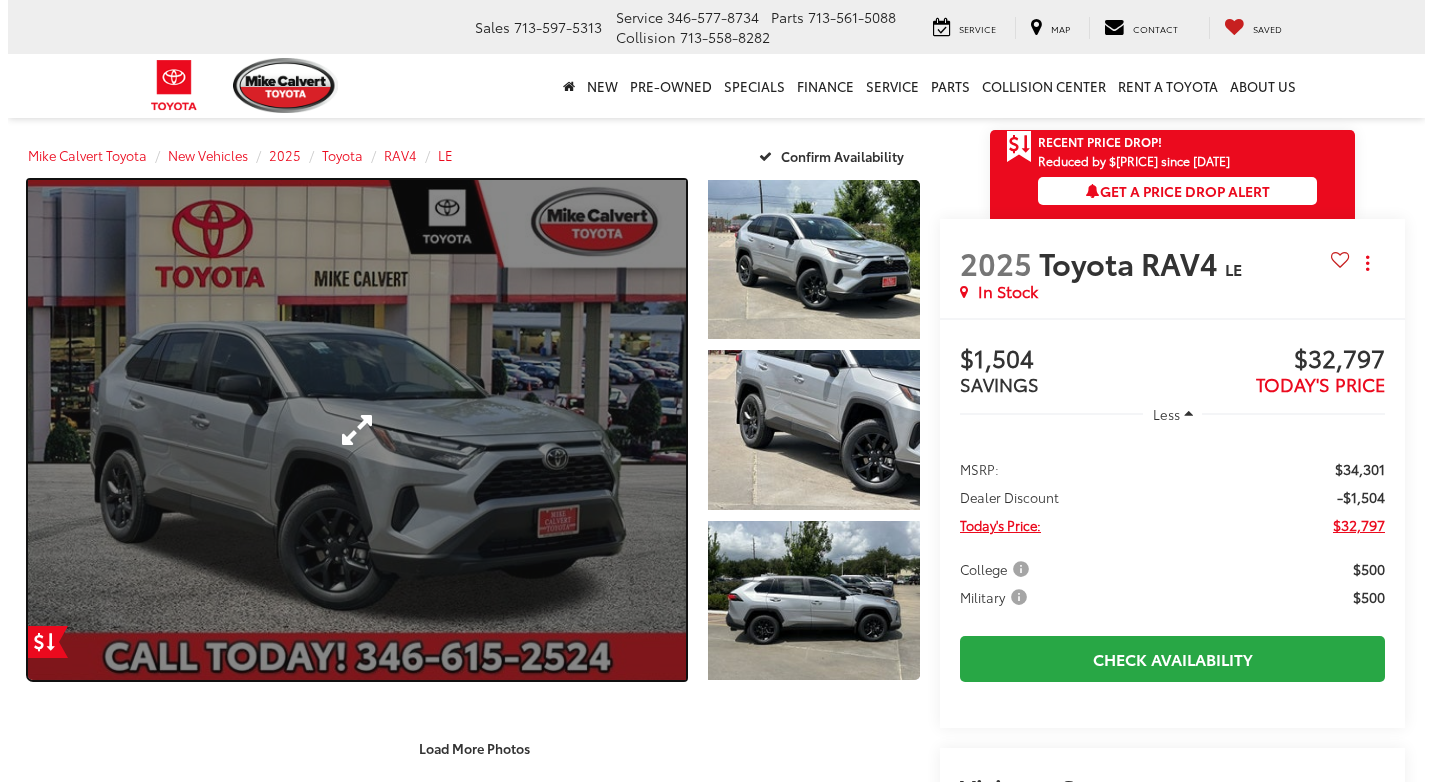 scroll, scrollTop: 0, scrollLeft: 0, axis: both 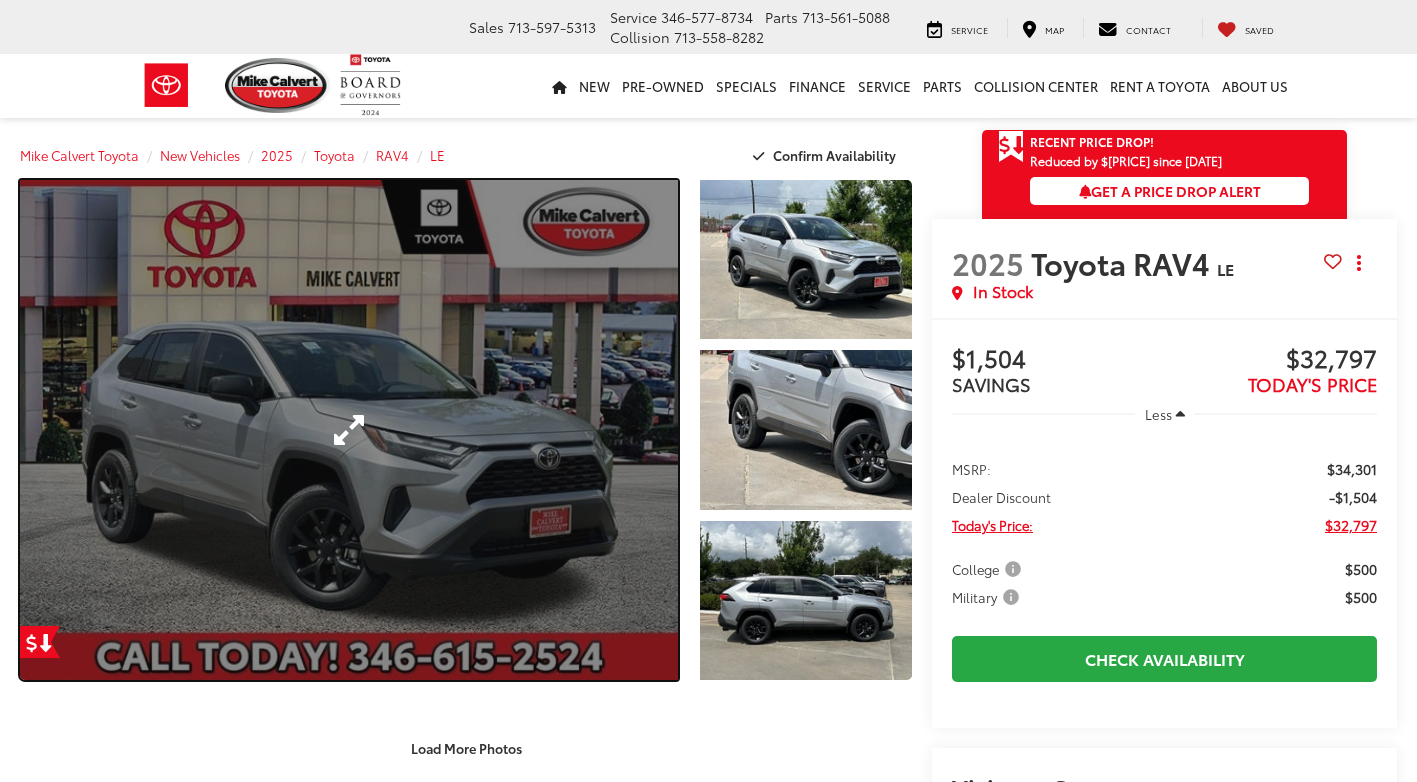 click at bounding box center [349, 430] 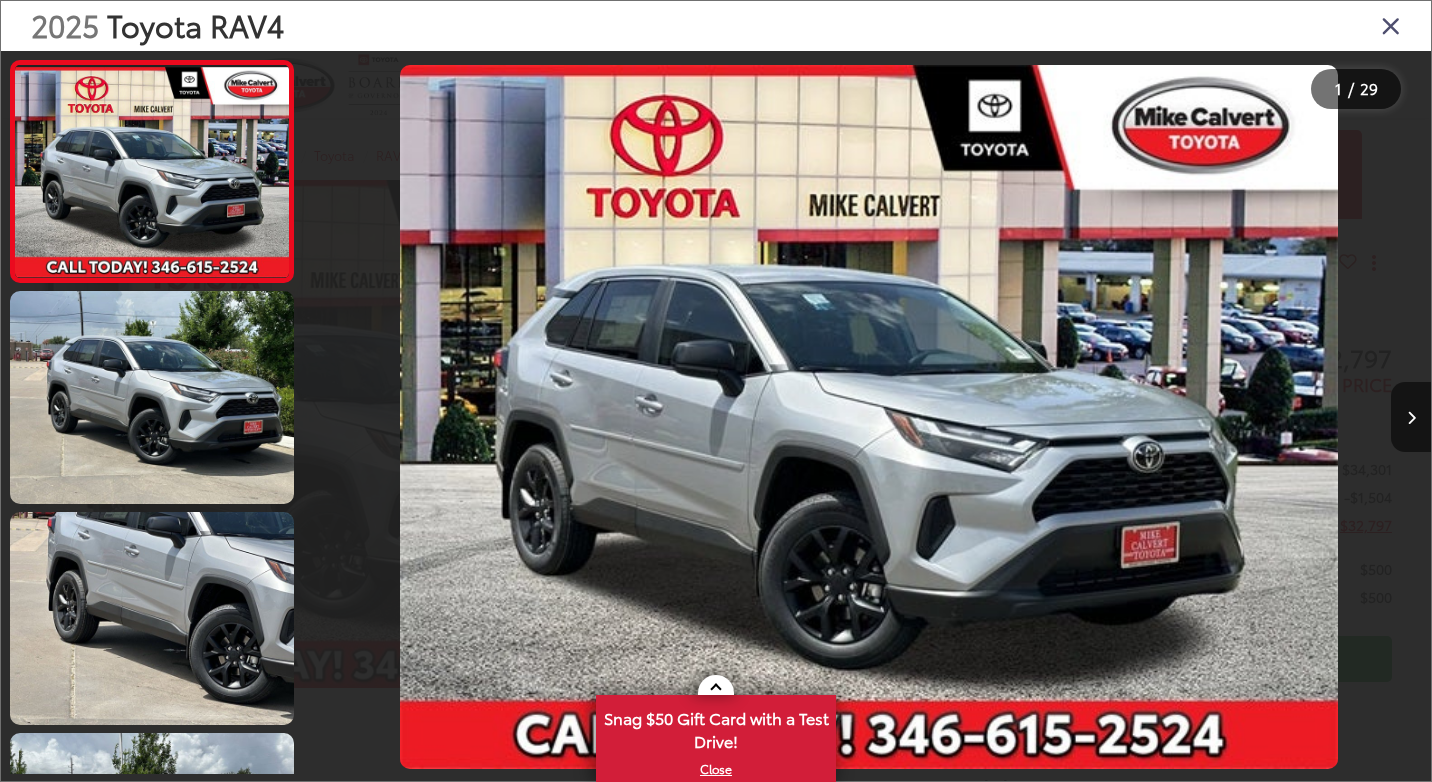 scroll, scrollTop: 0, scrollLeft: 0, axis: both 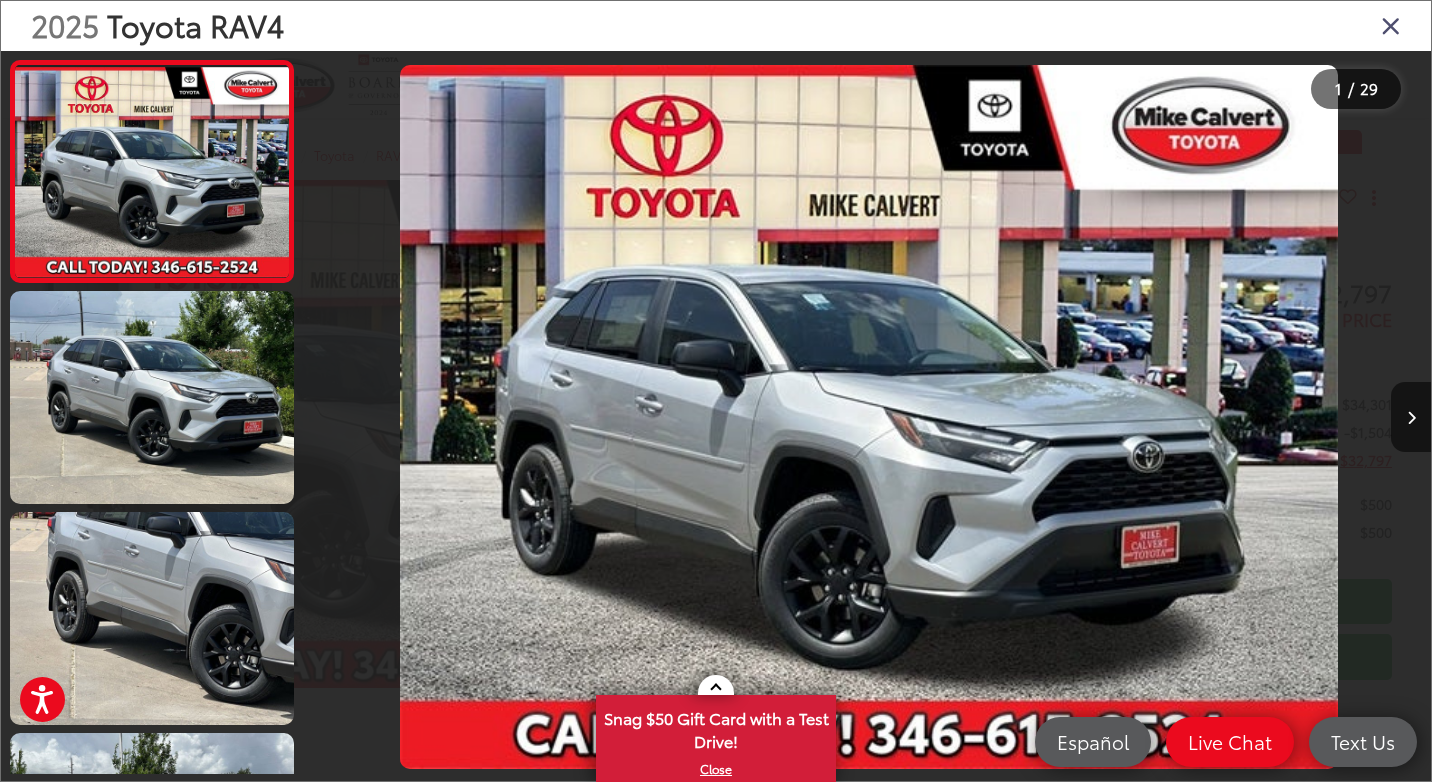 click at bounding box center (1391, 25) 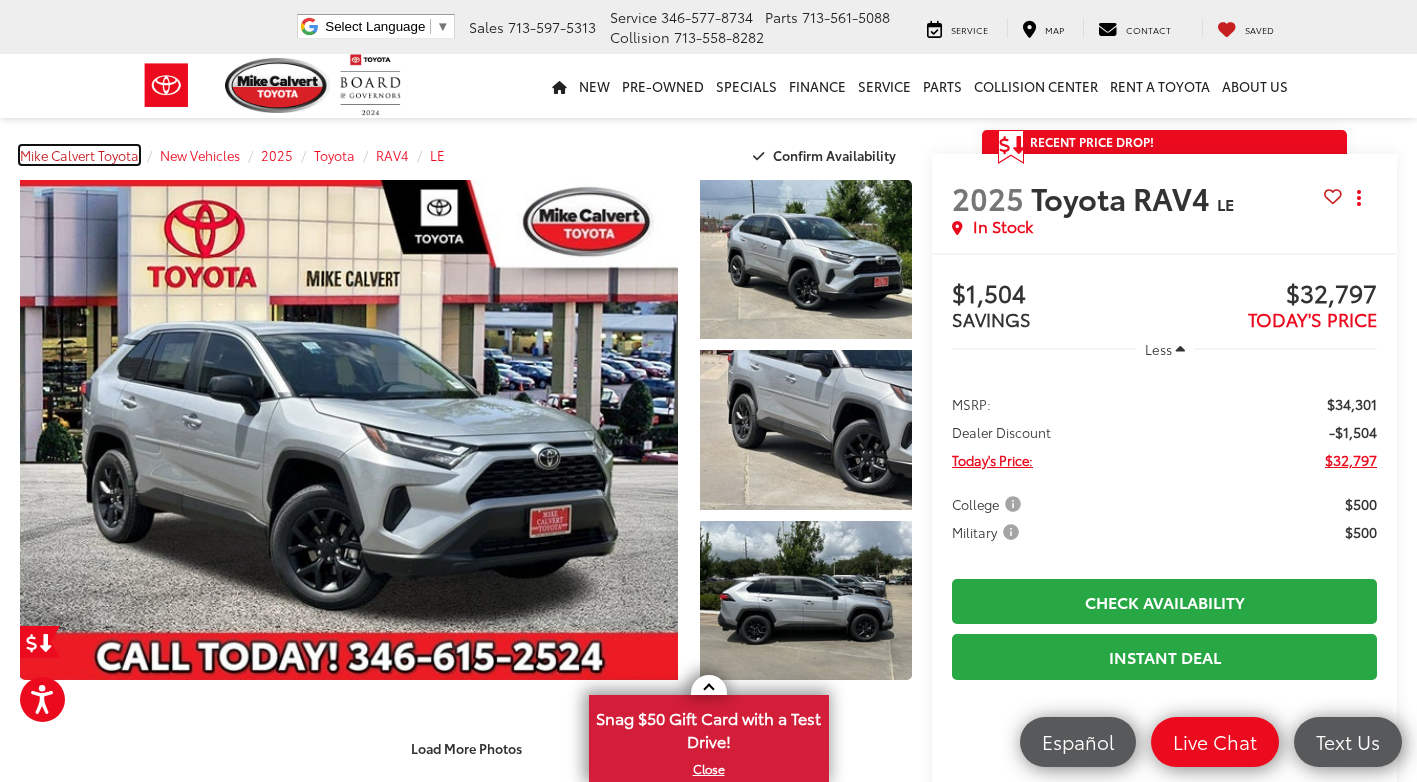 click on "Mike Calvert Toyota" at bounding box center [79, 155] 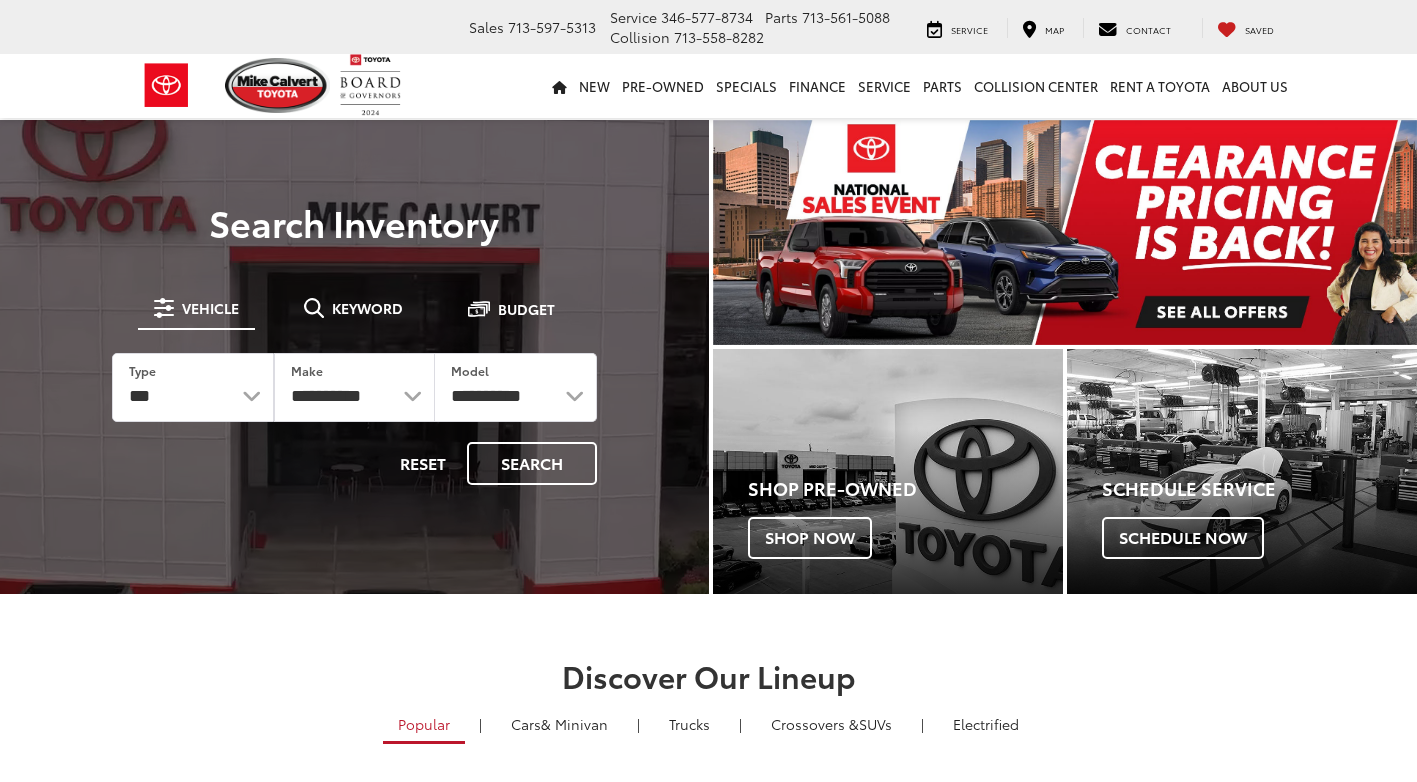 scroll, scrollTop: 0, scrollLeft: 0, axis: both 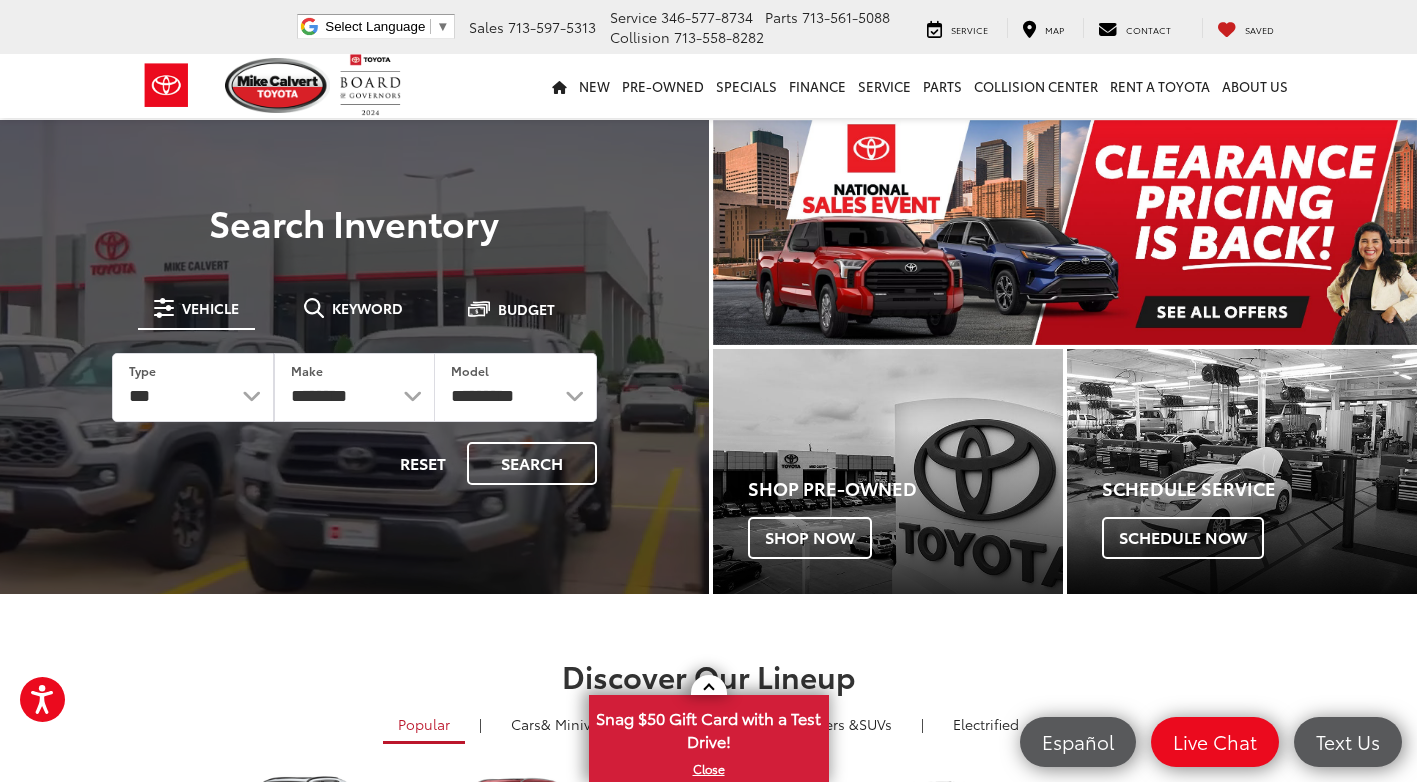 click on "Keyword" at bounding box center (367, 308) 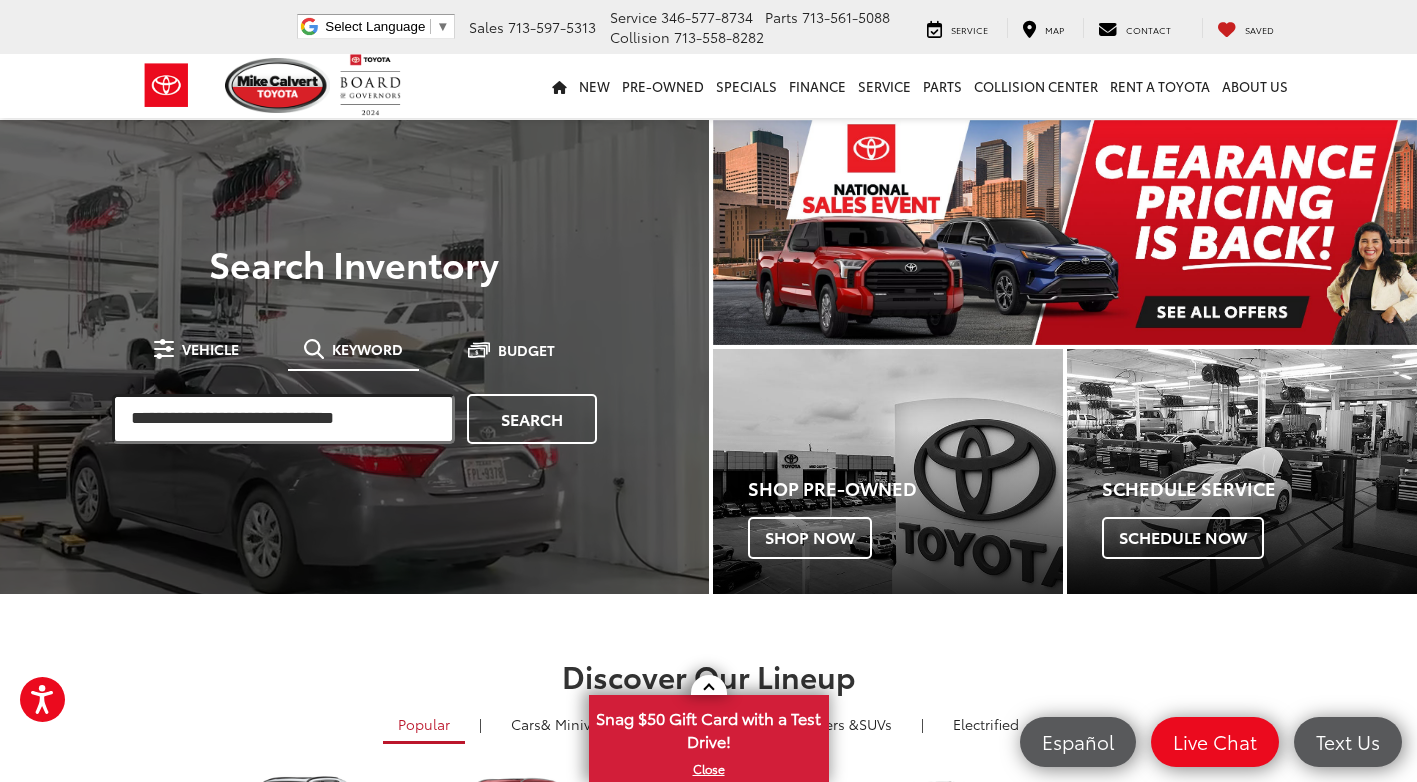 click at bounding box center (283, 419) 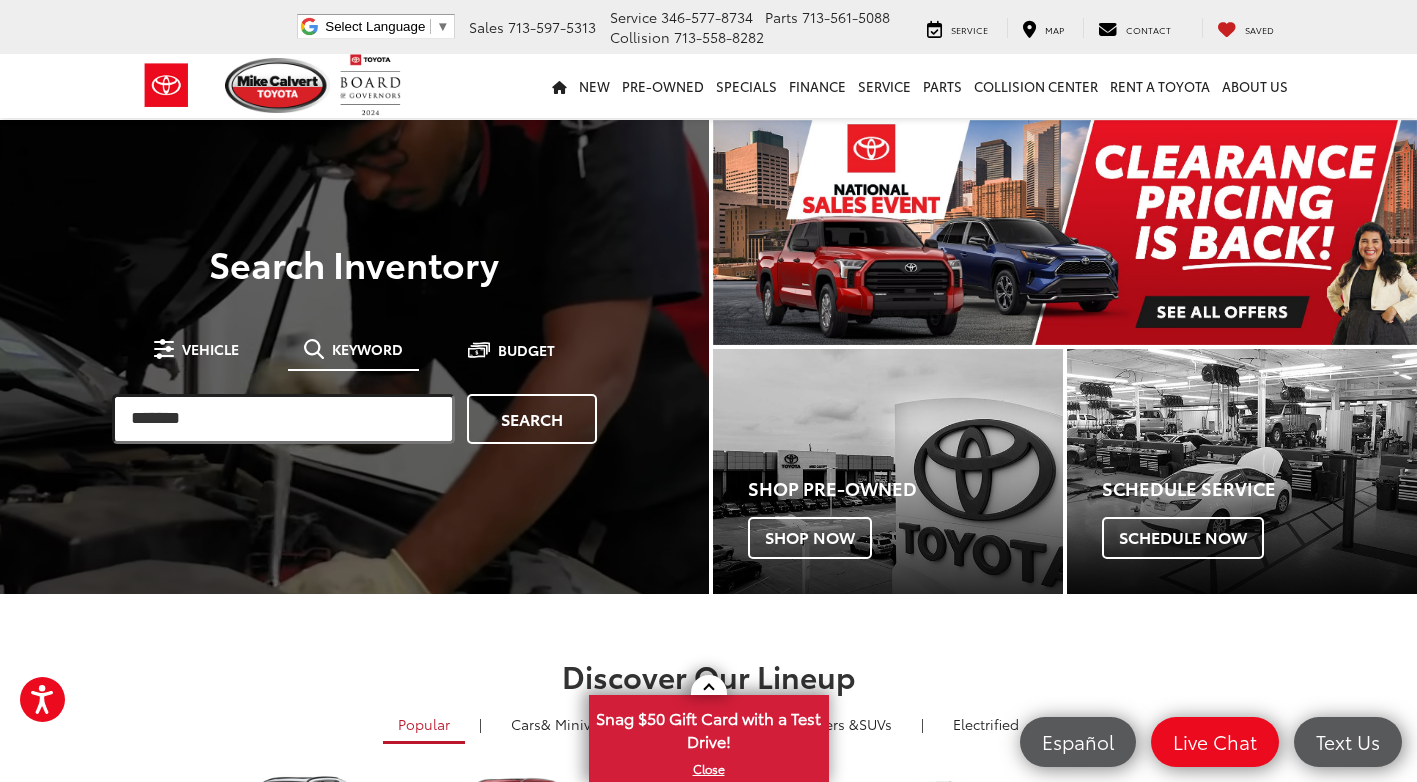 type on "*******" 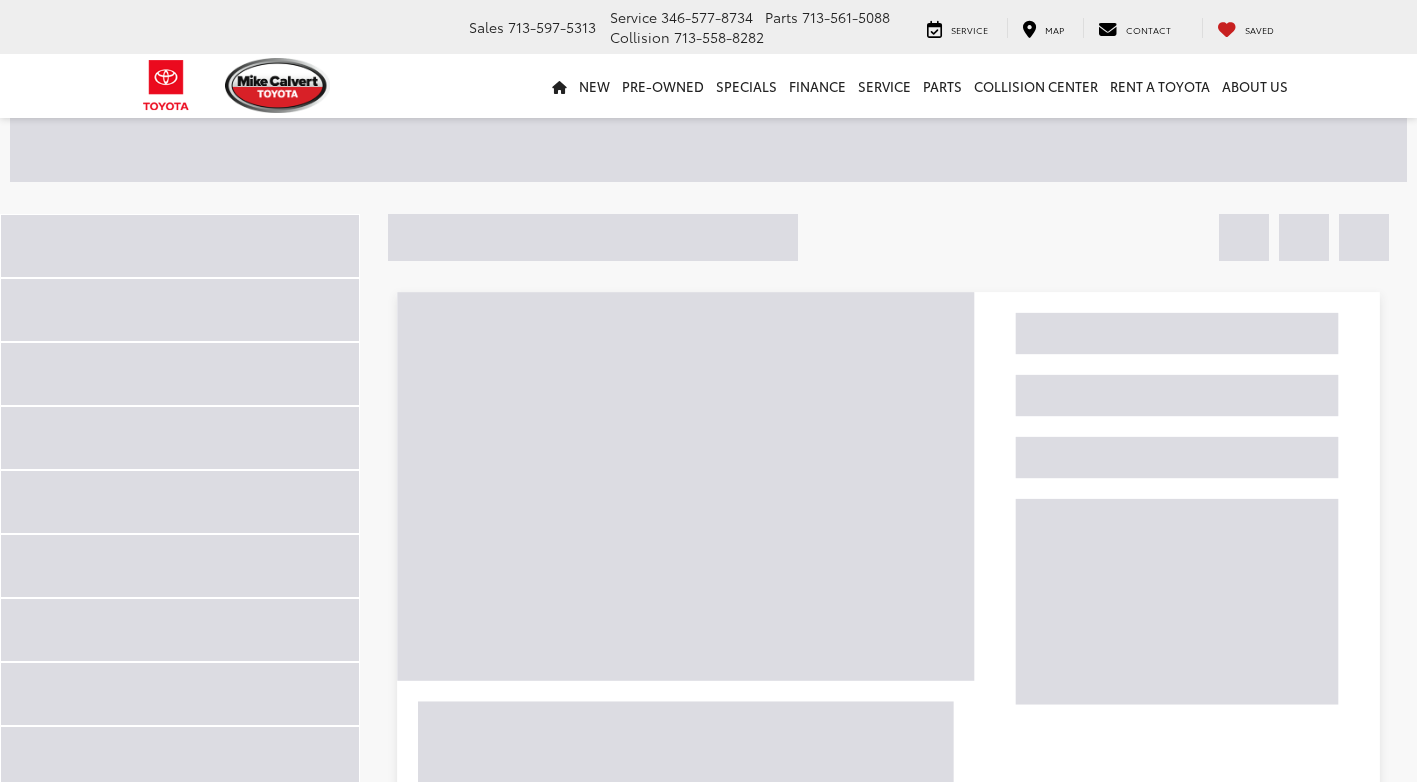 scroll, scrollTop: 0, scrollLeft: 0, axis: both 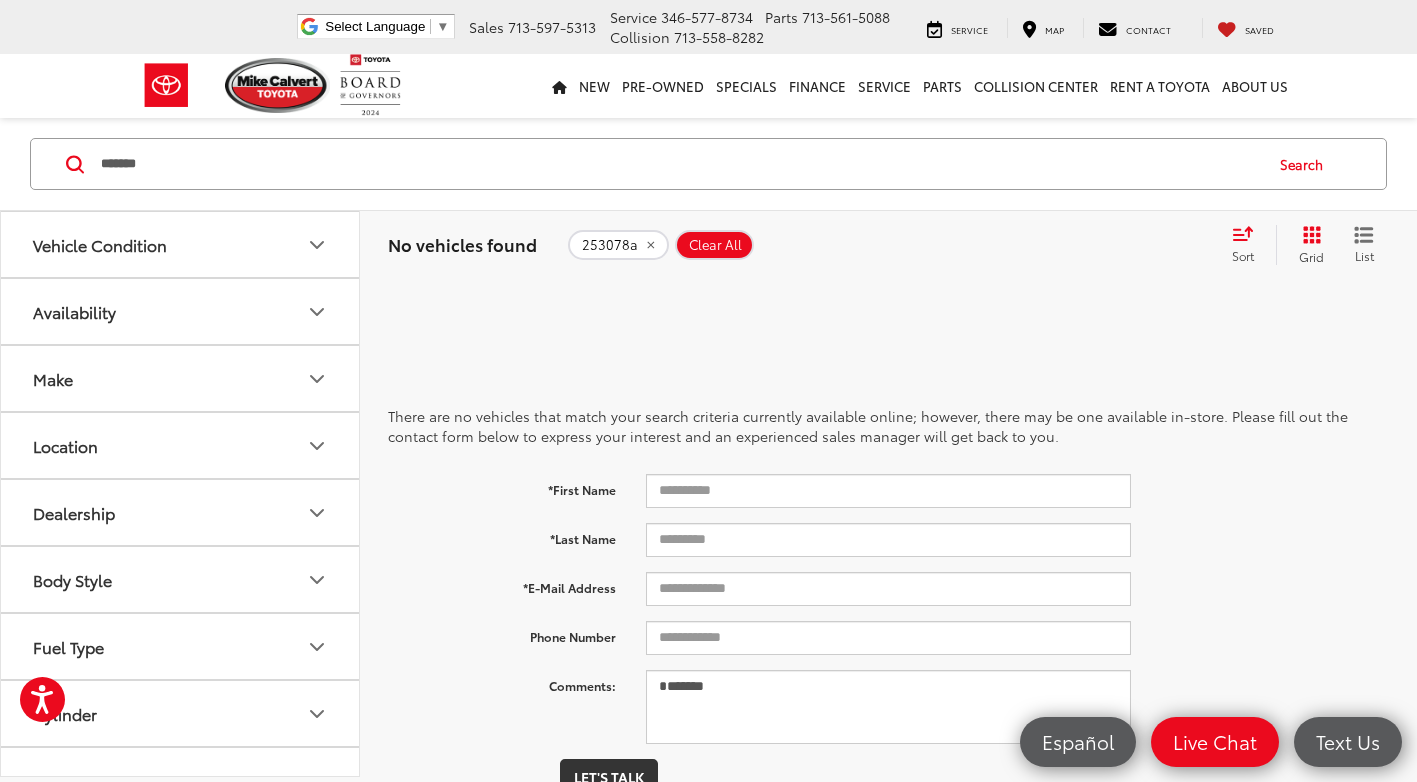 click on "*******" at bounding box center [680, 164] 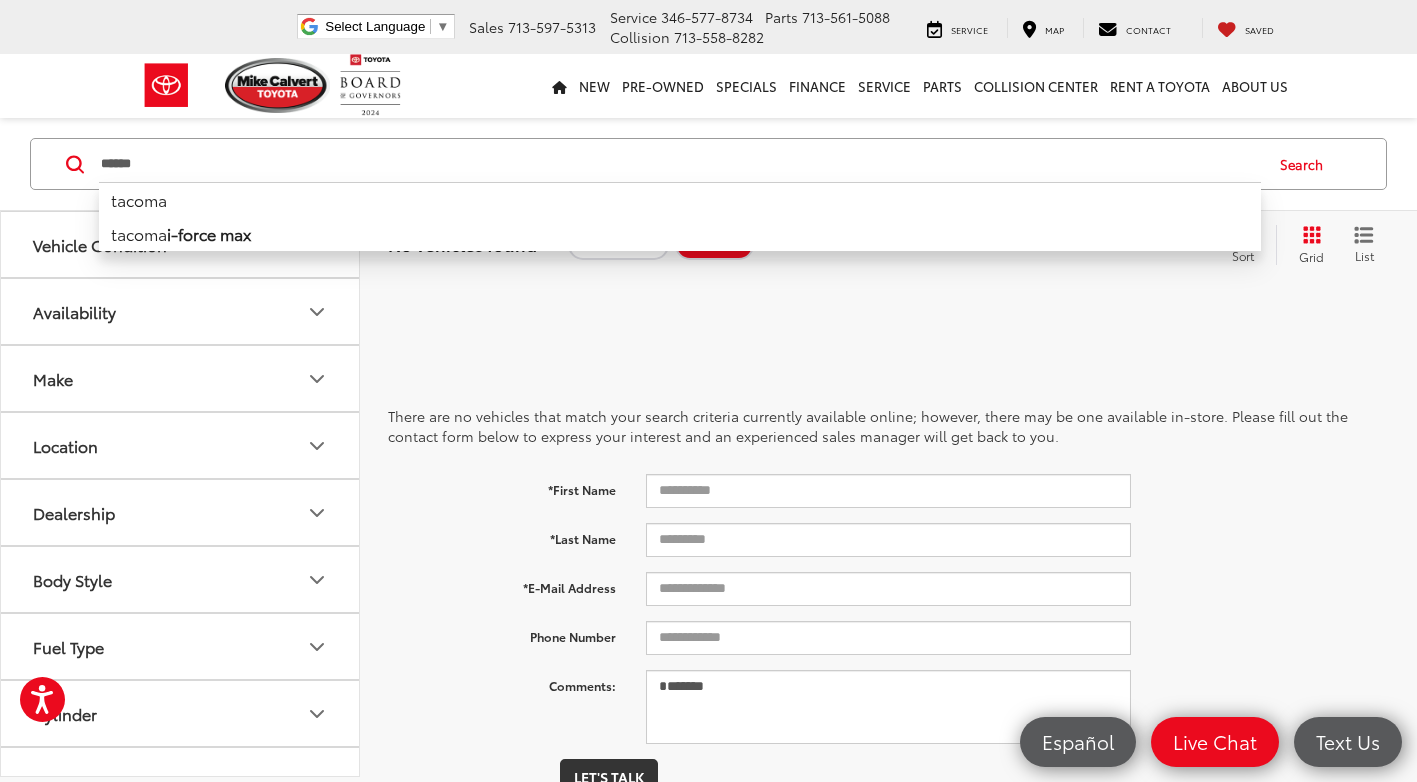 type on "******" 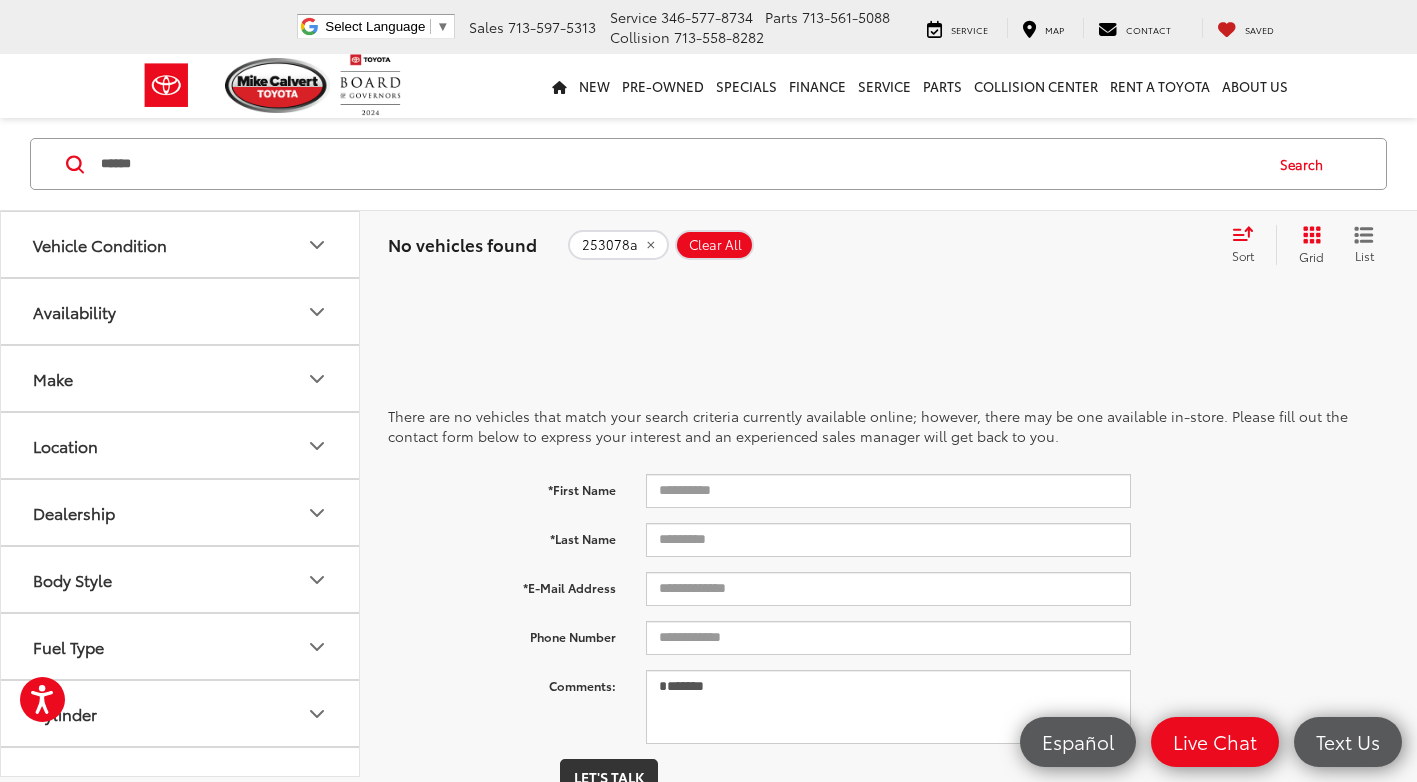 click 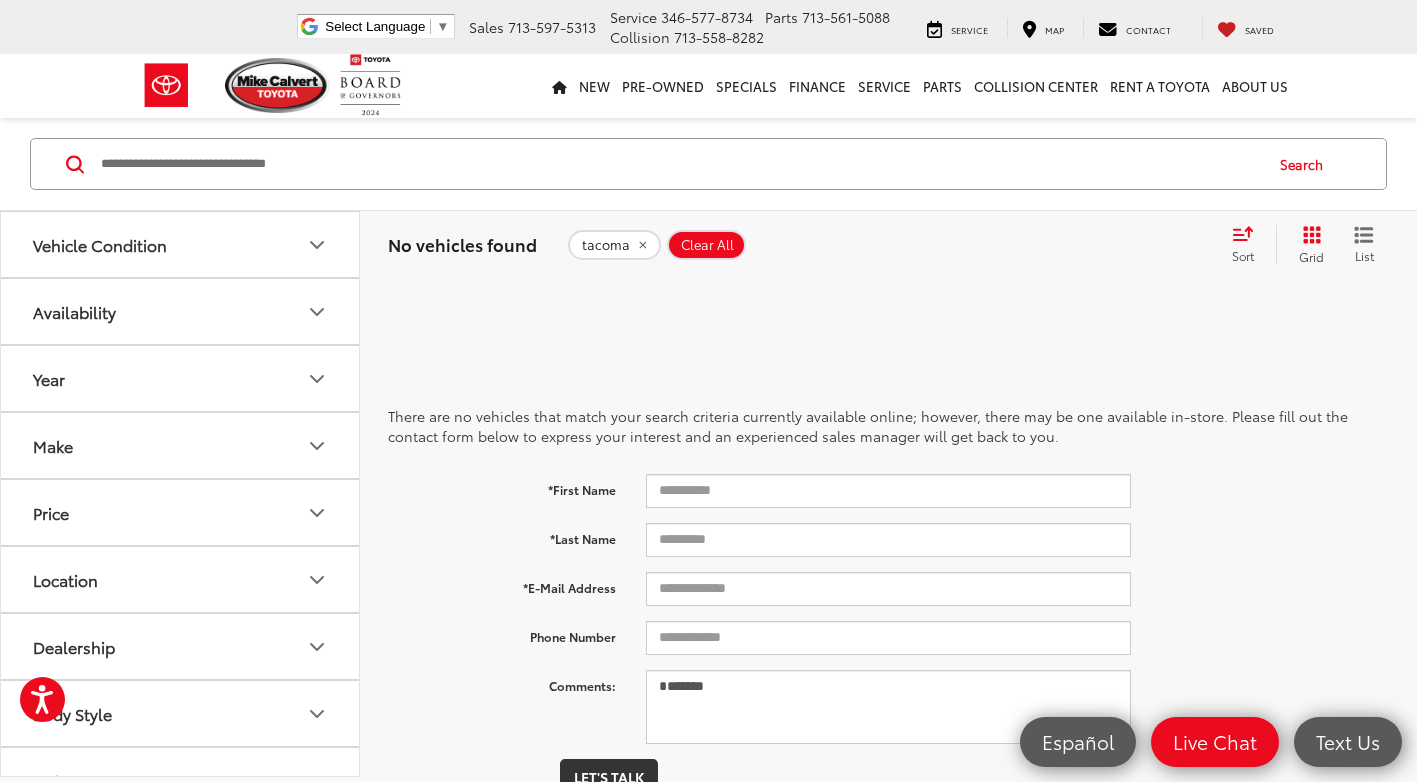 click on "tacoma tacoma i-force max" at bounding box center (680, 164) 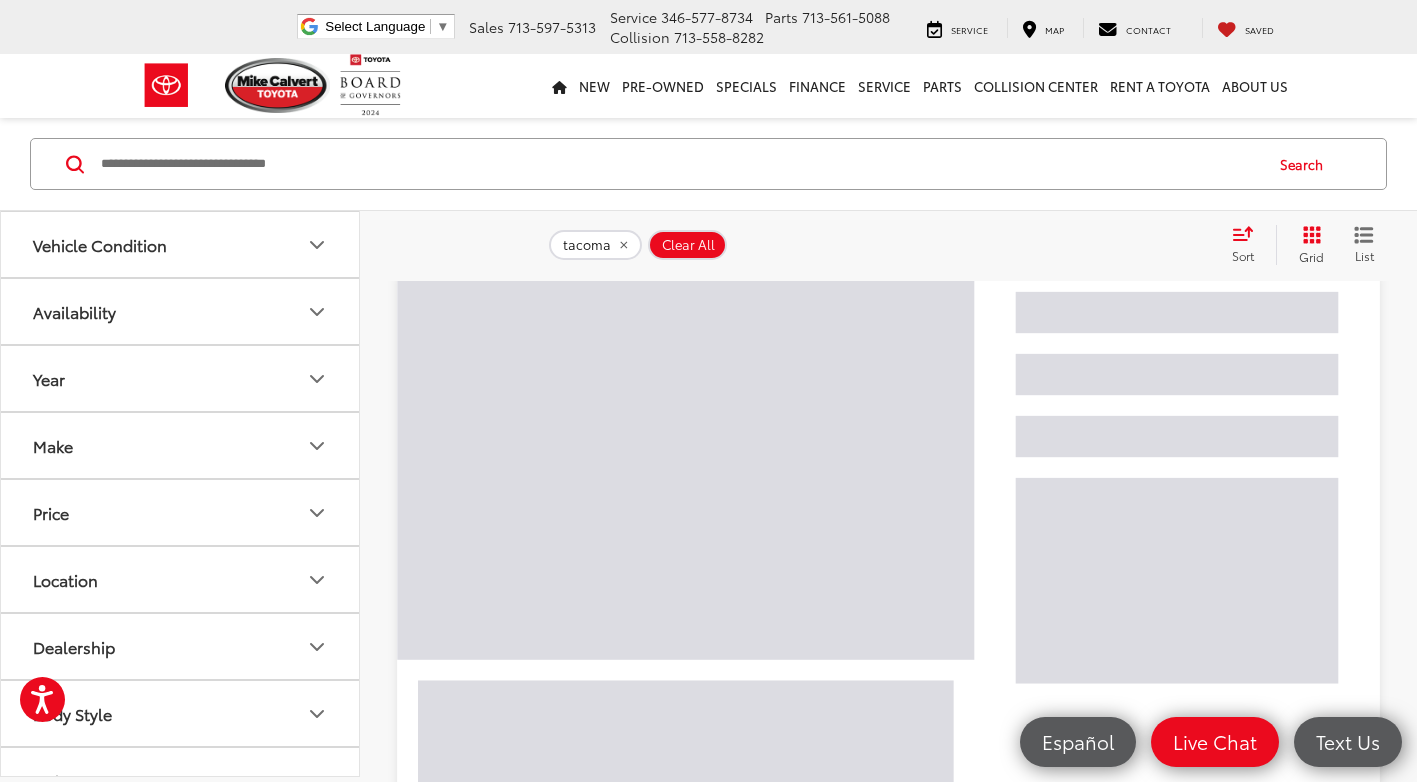 click at bounding box center (888, 605) 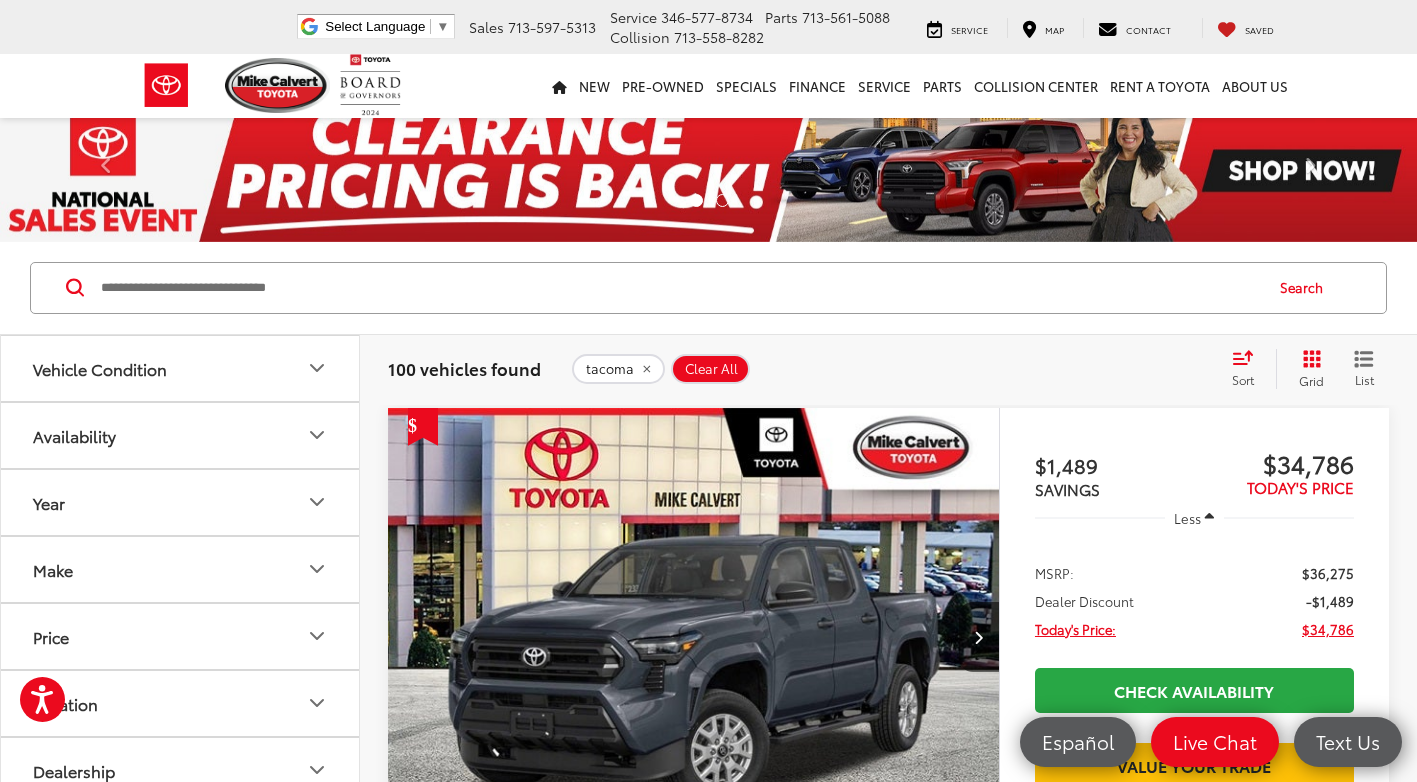 click on "tacoma tacoma i-force max Search" at bounding box center [708, 288] 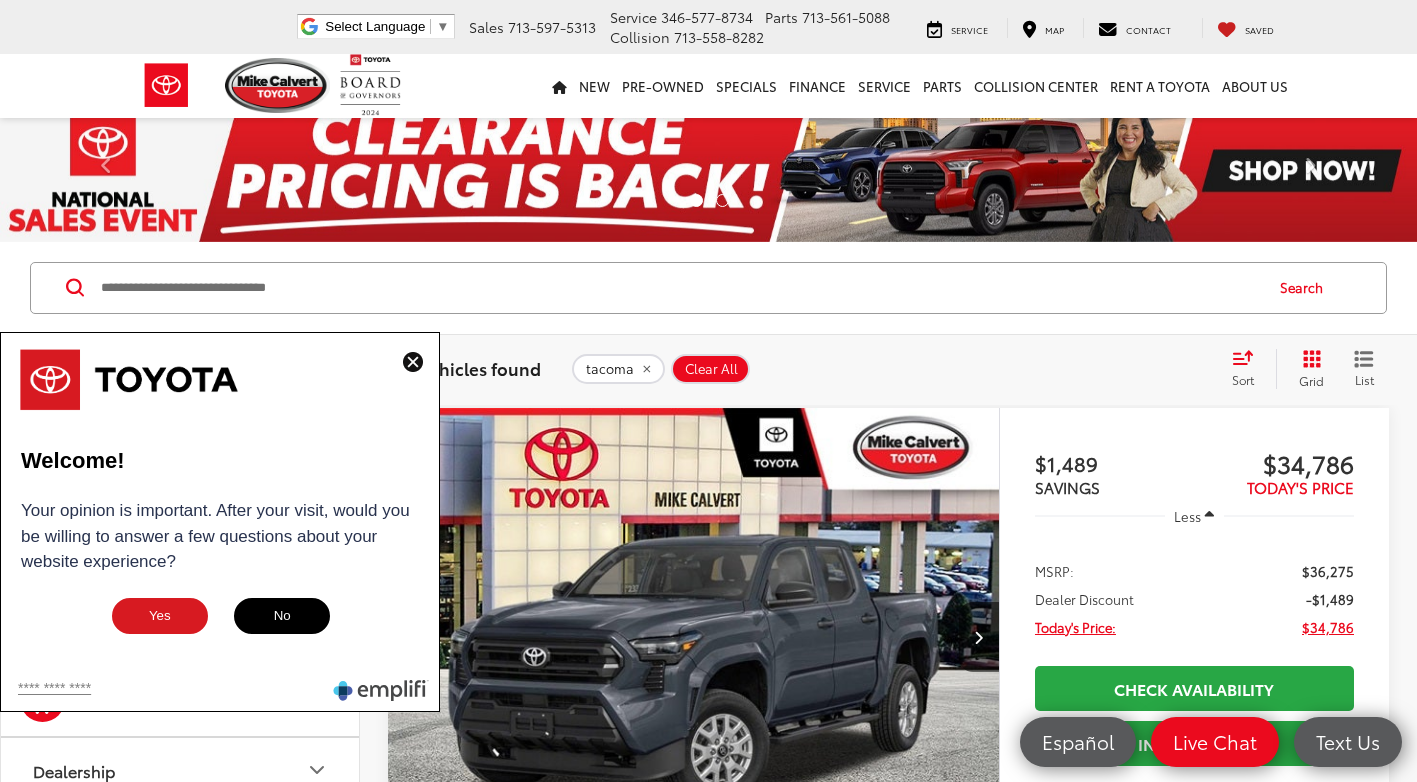 click at bounding box center [680, 288] 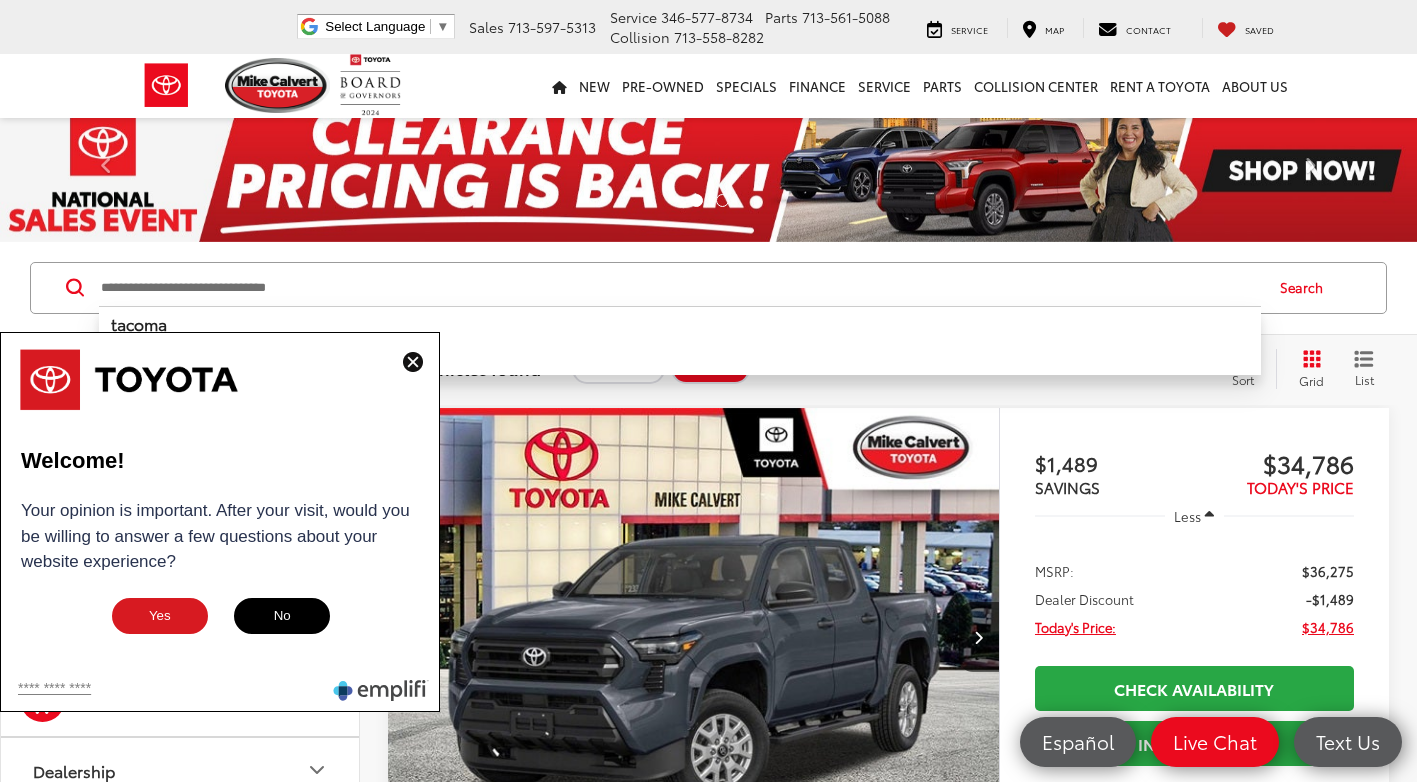 click at bounding box center [413, 362] 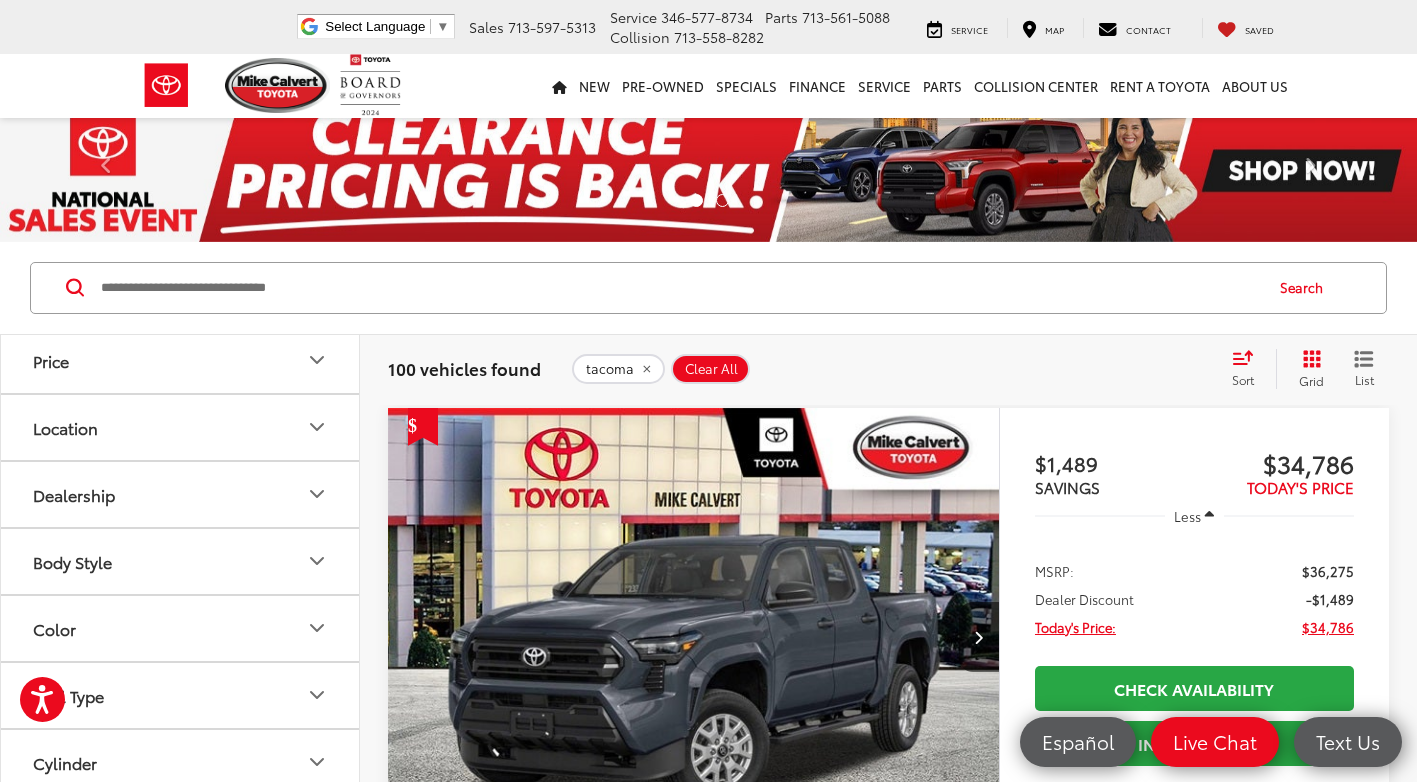 scroll, scrollTop: 0, scrollLeft: 0, axis: both 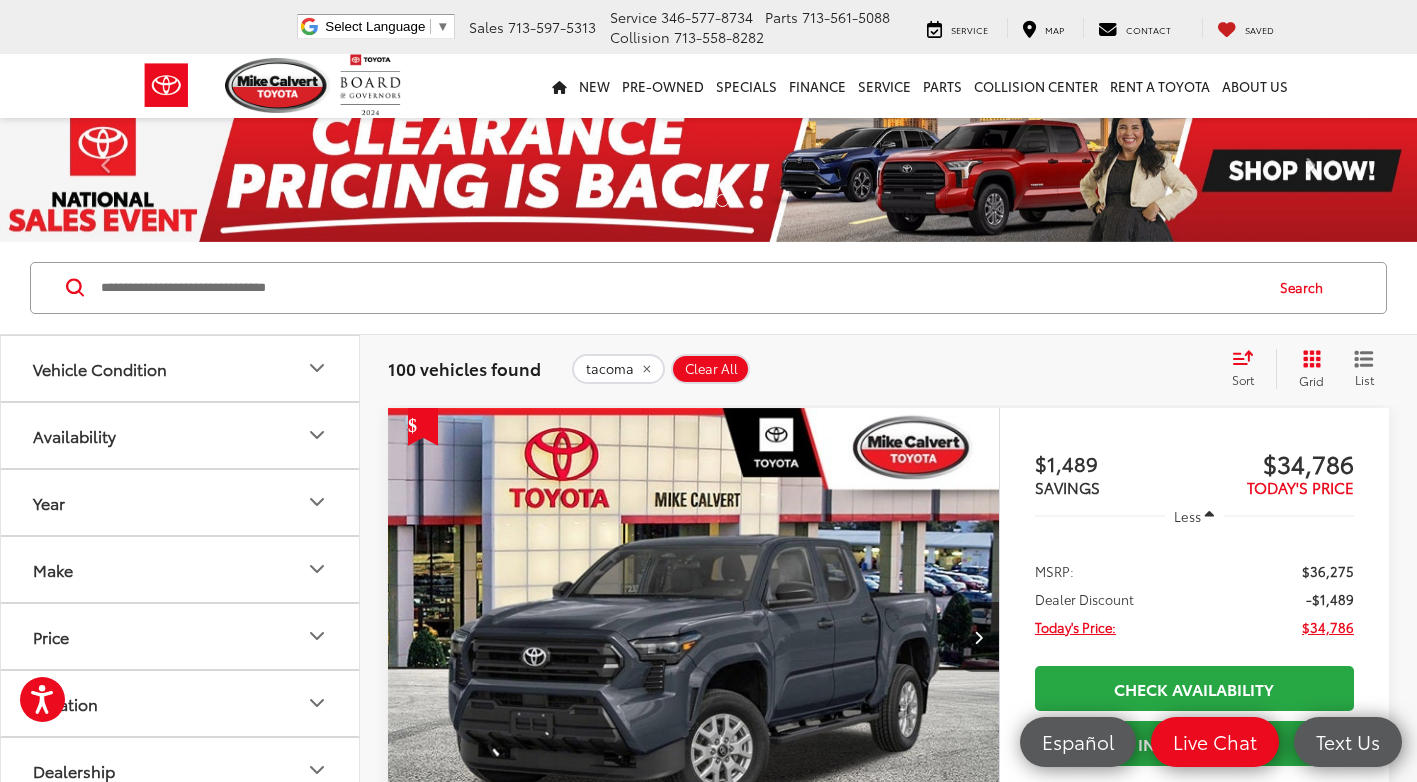 click on "Vehicle Condition" at bounding box center [181, 368] 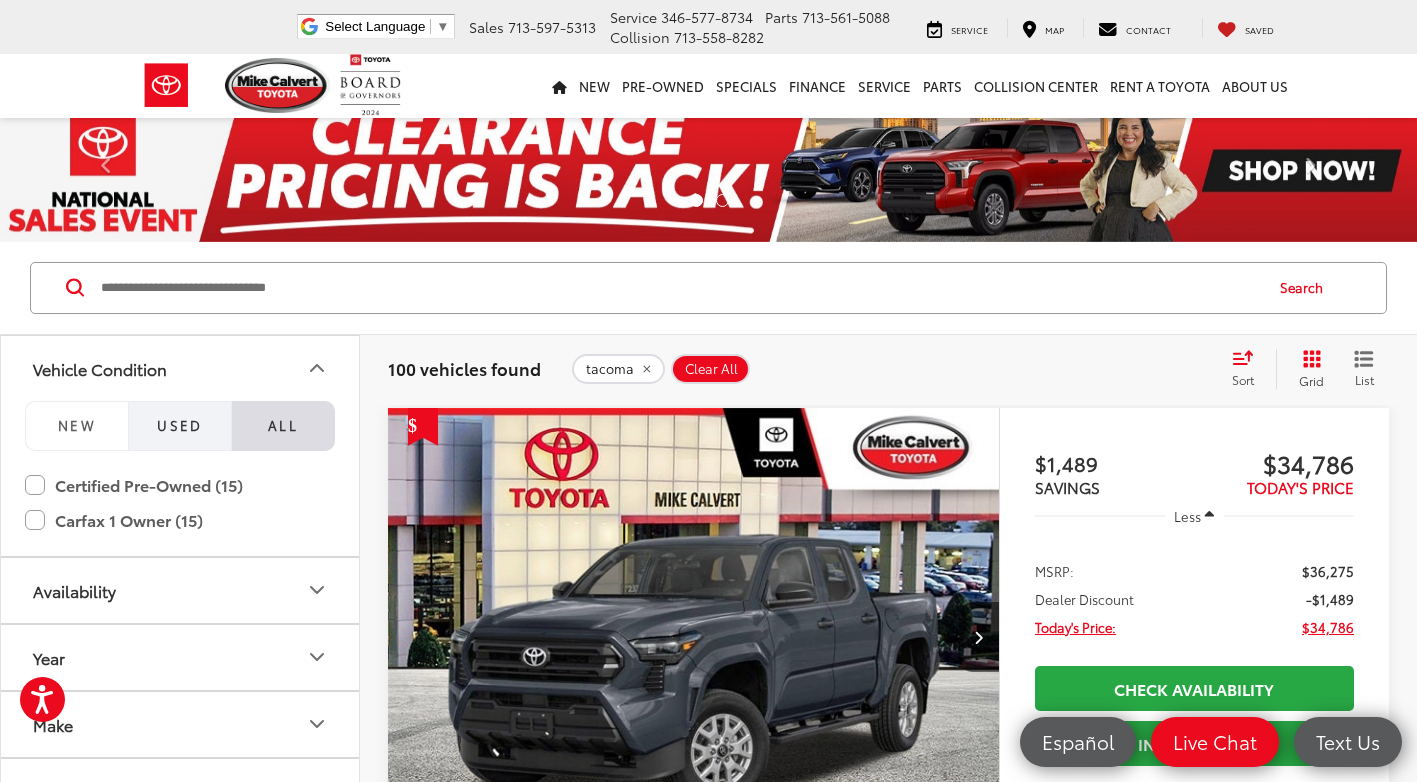 click on "Used" at bounding box center (180, 425) 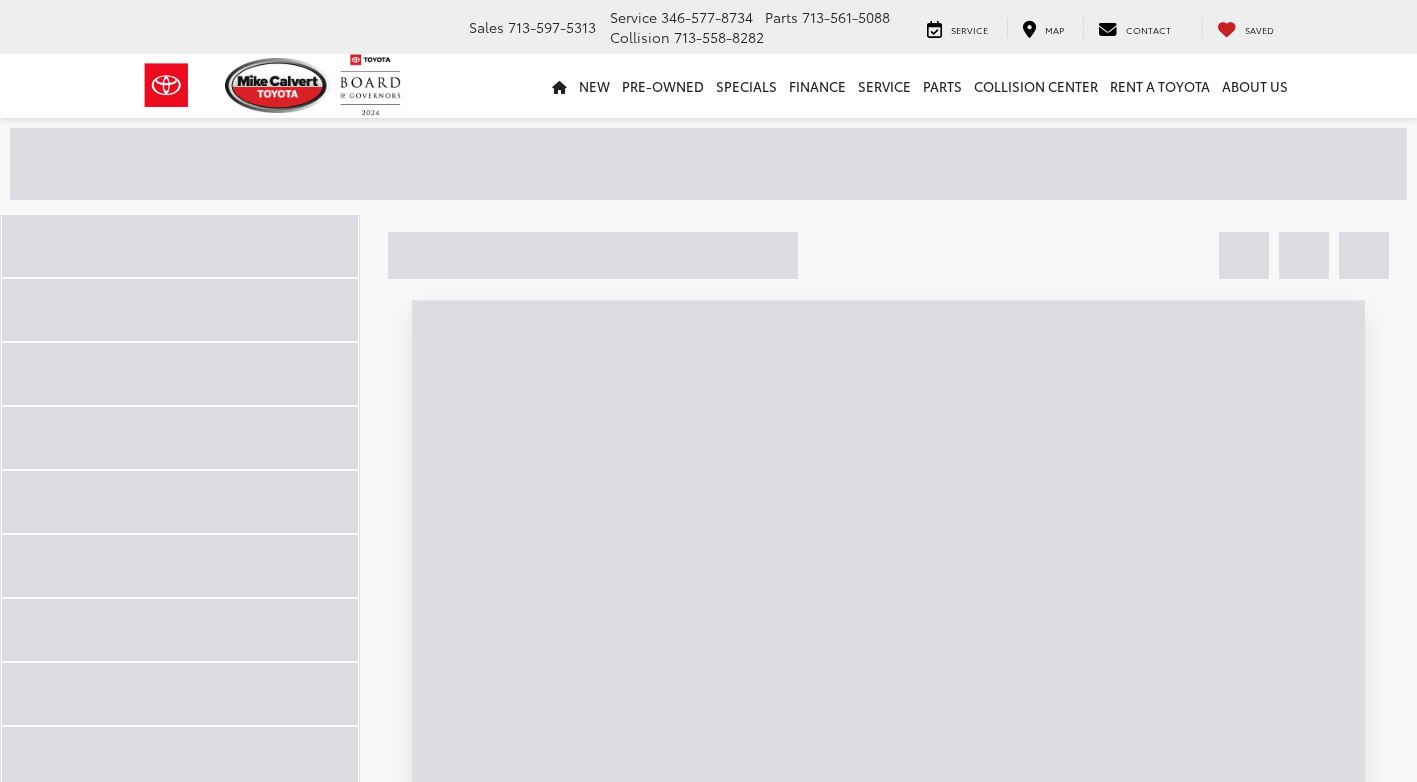 scroll, scrollTop: 0, scrollLeft: 0, axis: both 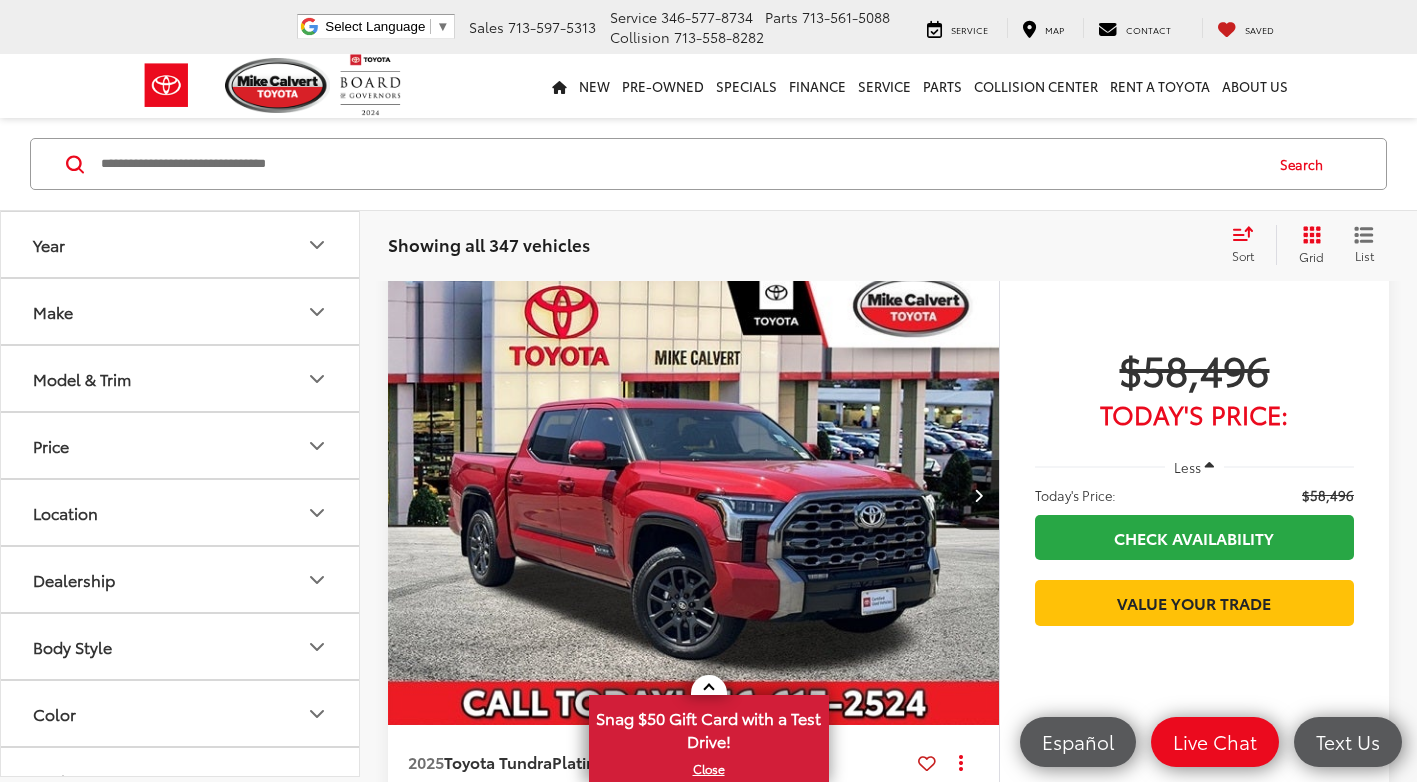 click on "Make" at bounding box center (181, 311) 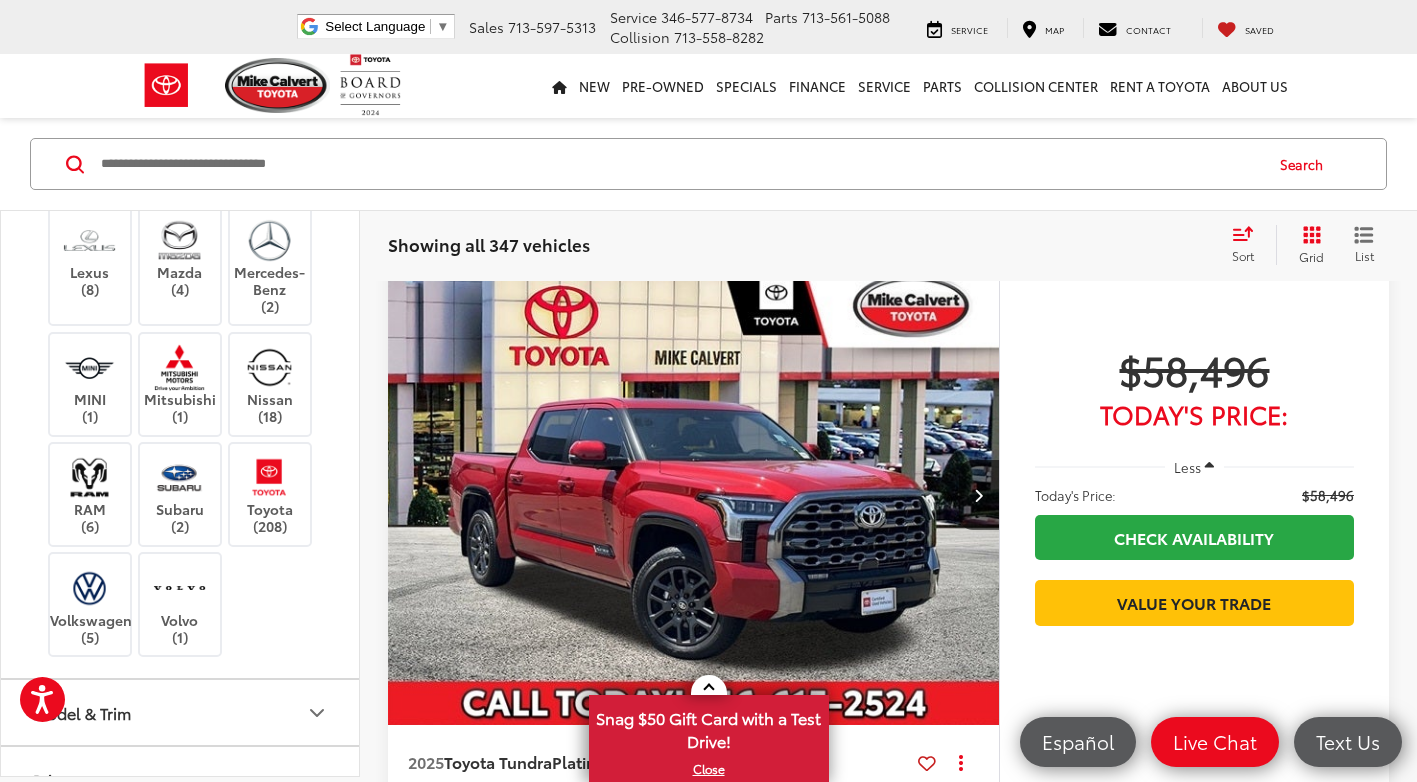 scroll, scrollTop: 500, scrollLeft: 0, axis: vertical 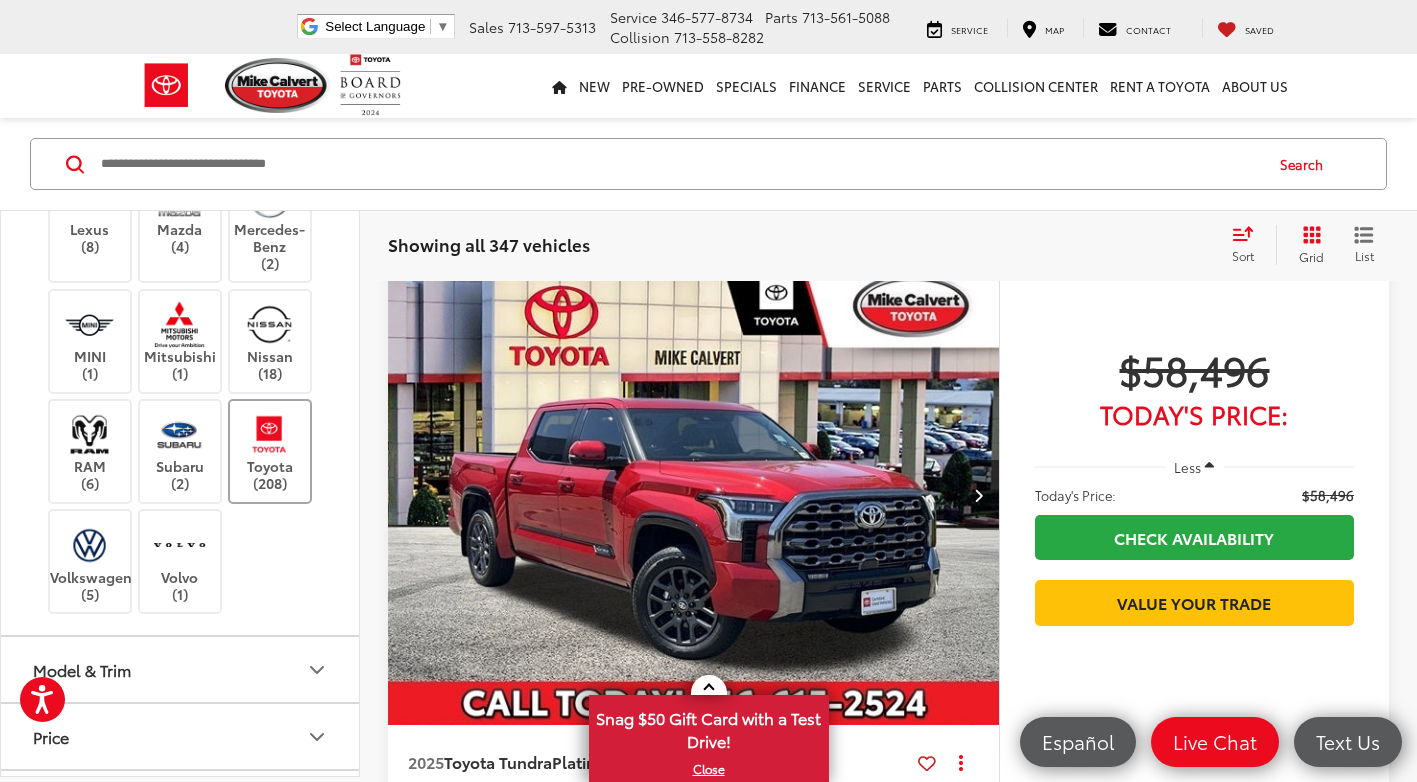 click at bounding box center [269, 434] 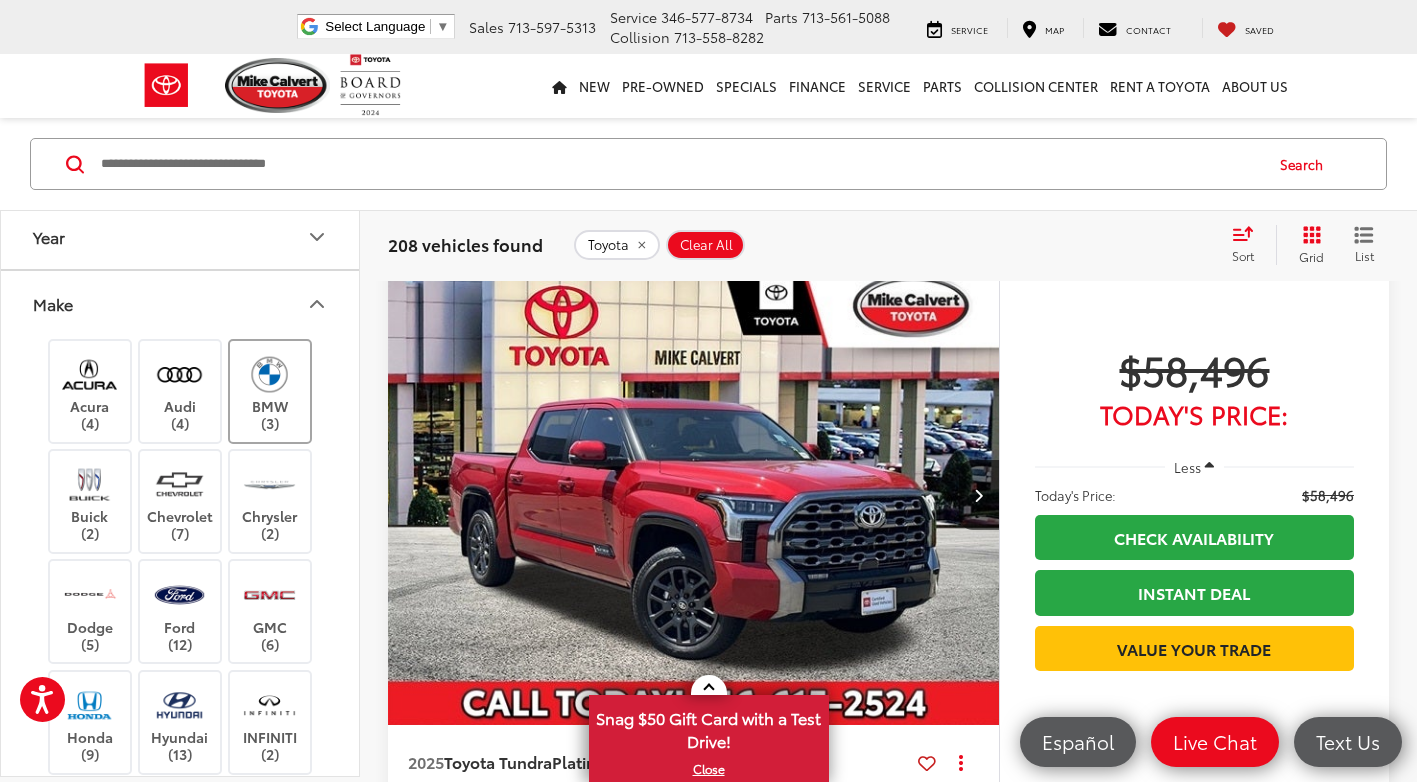 scroll, scrollTop: 0, scrollLeft: 0, axis: both 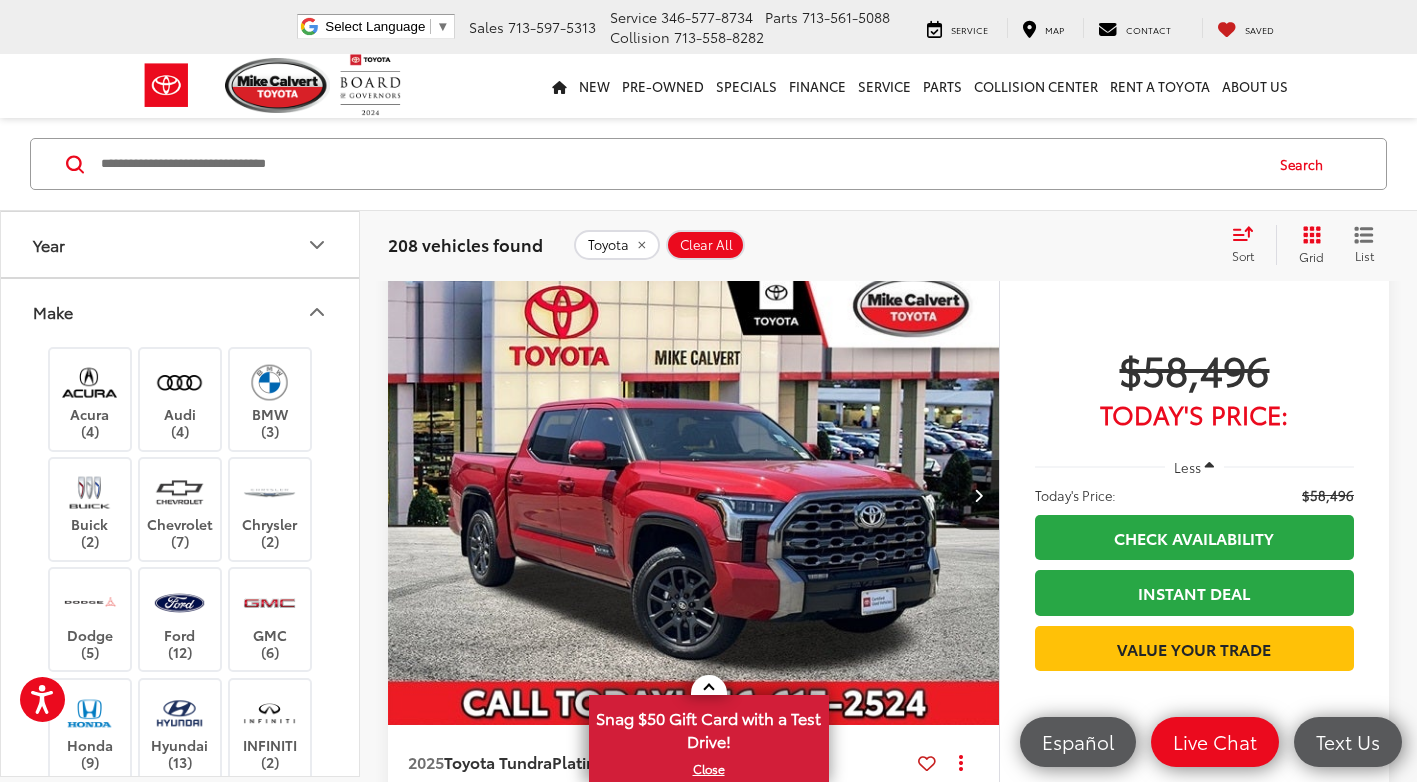 click 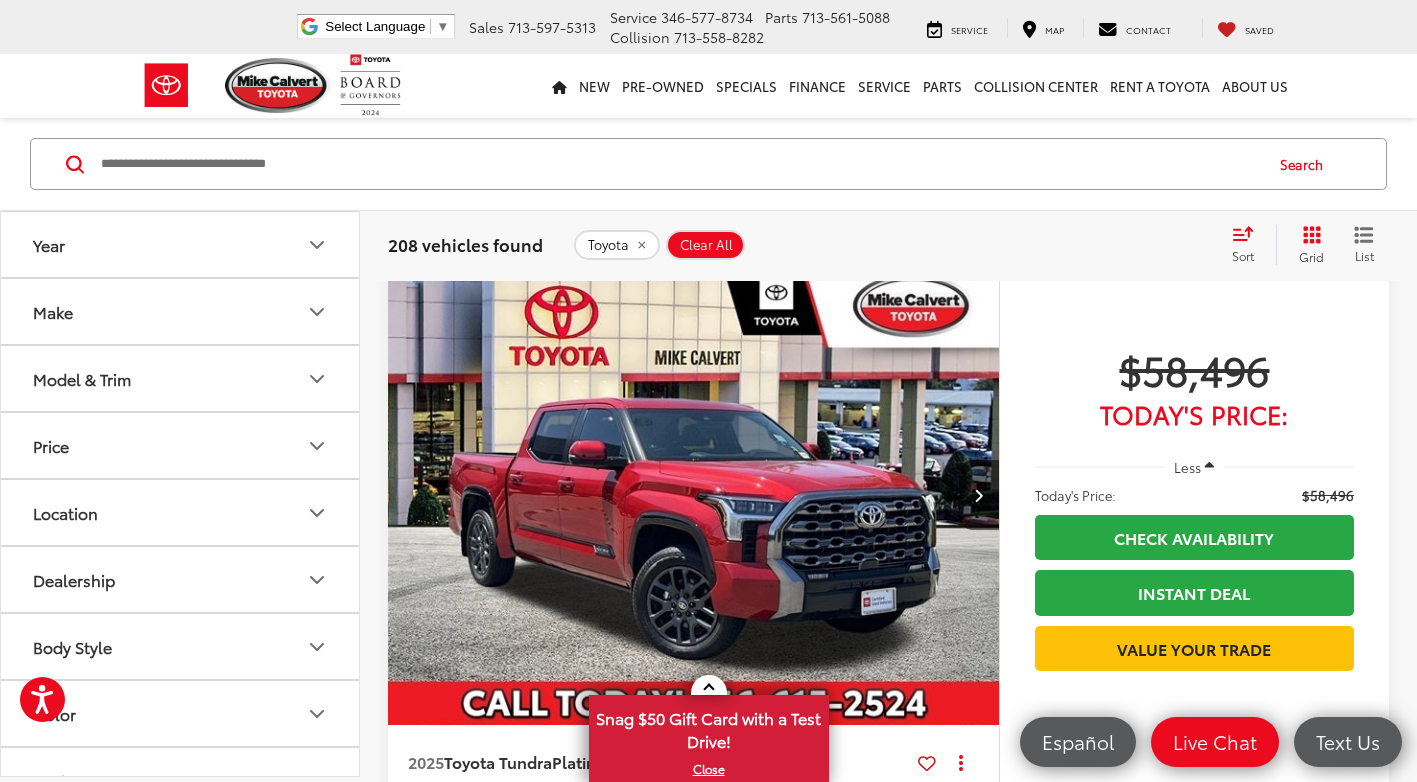 click on "Model & Trim" at bounding box center (181, 378) 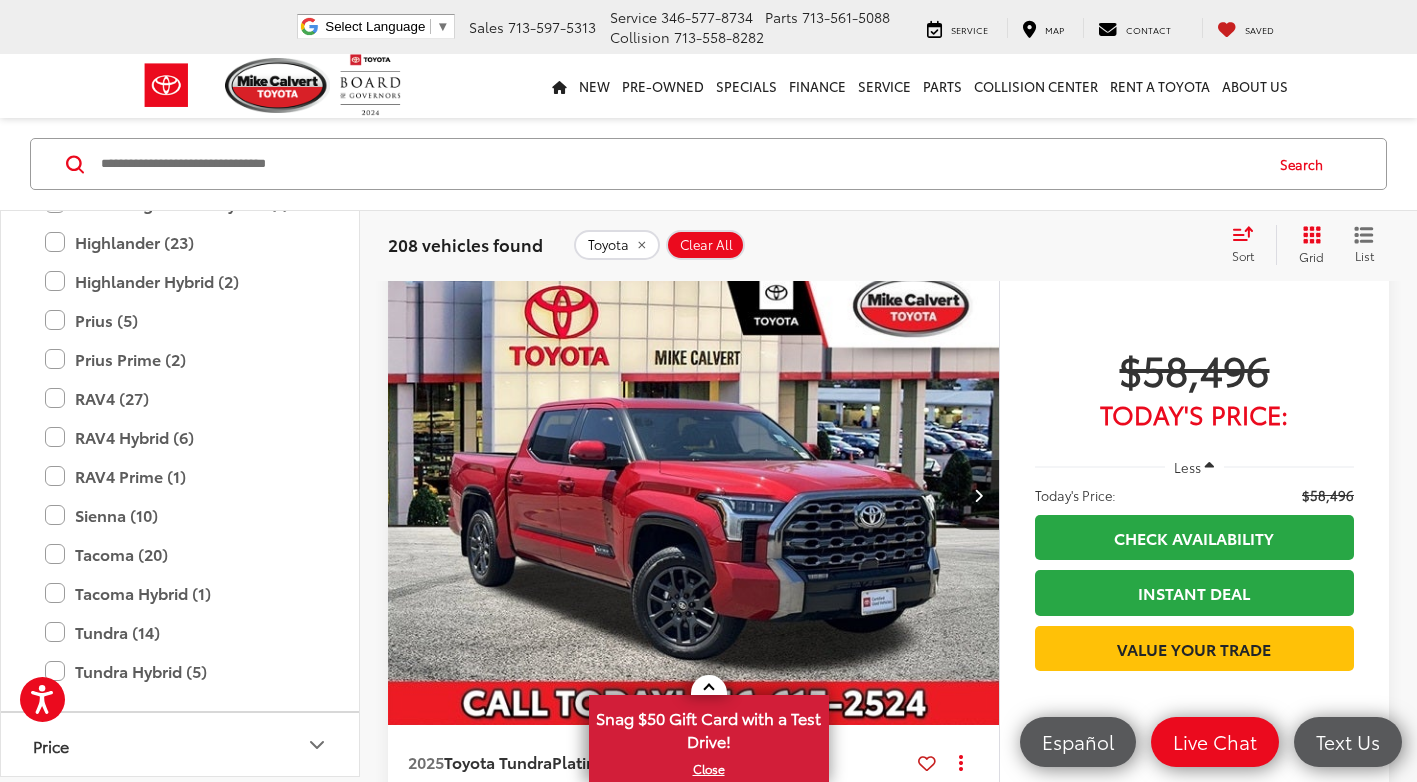 scroll, scrollTop: 700, scrollLeft: 0, axis: vertical 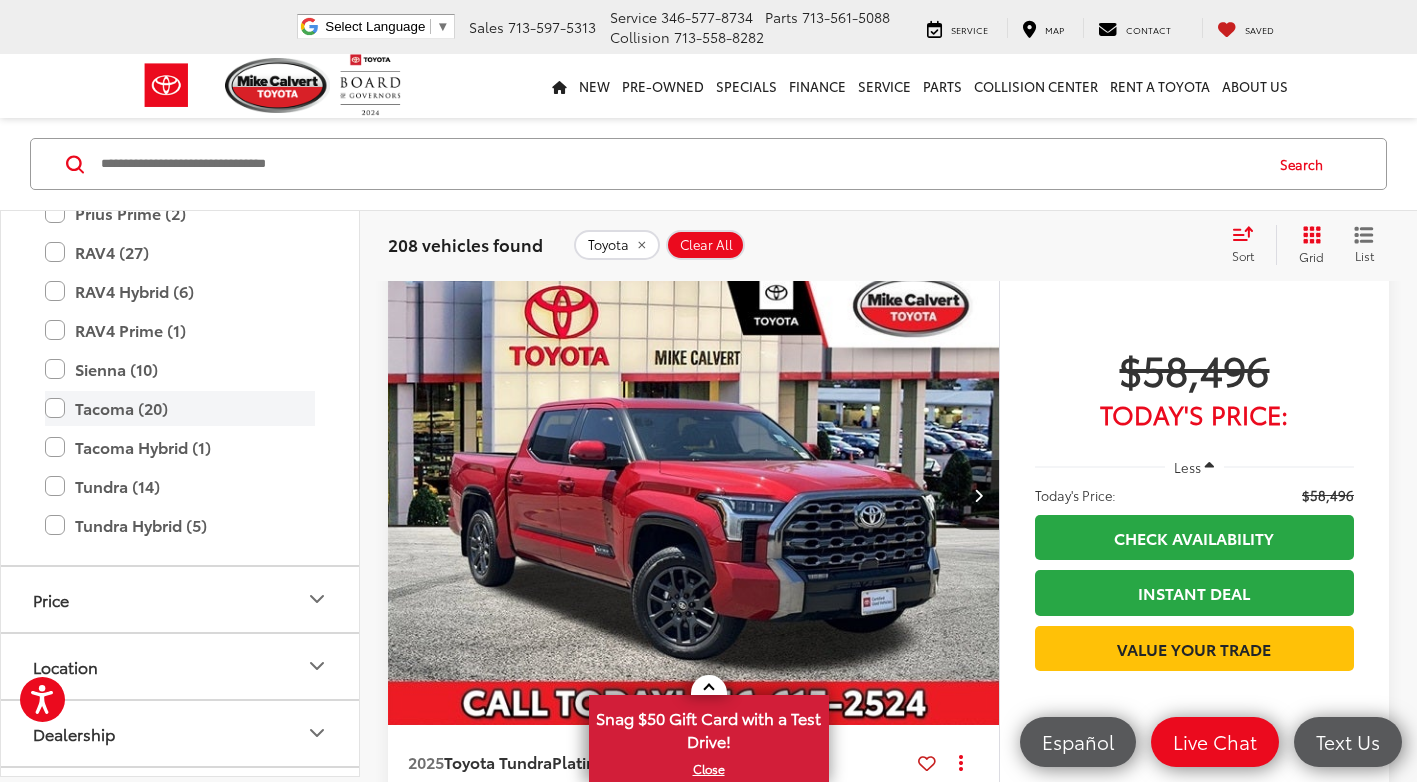 click on "Tacoma (20)" at bounding box center (180, 408) 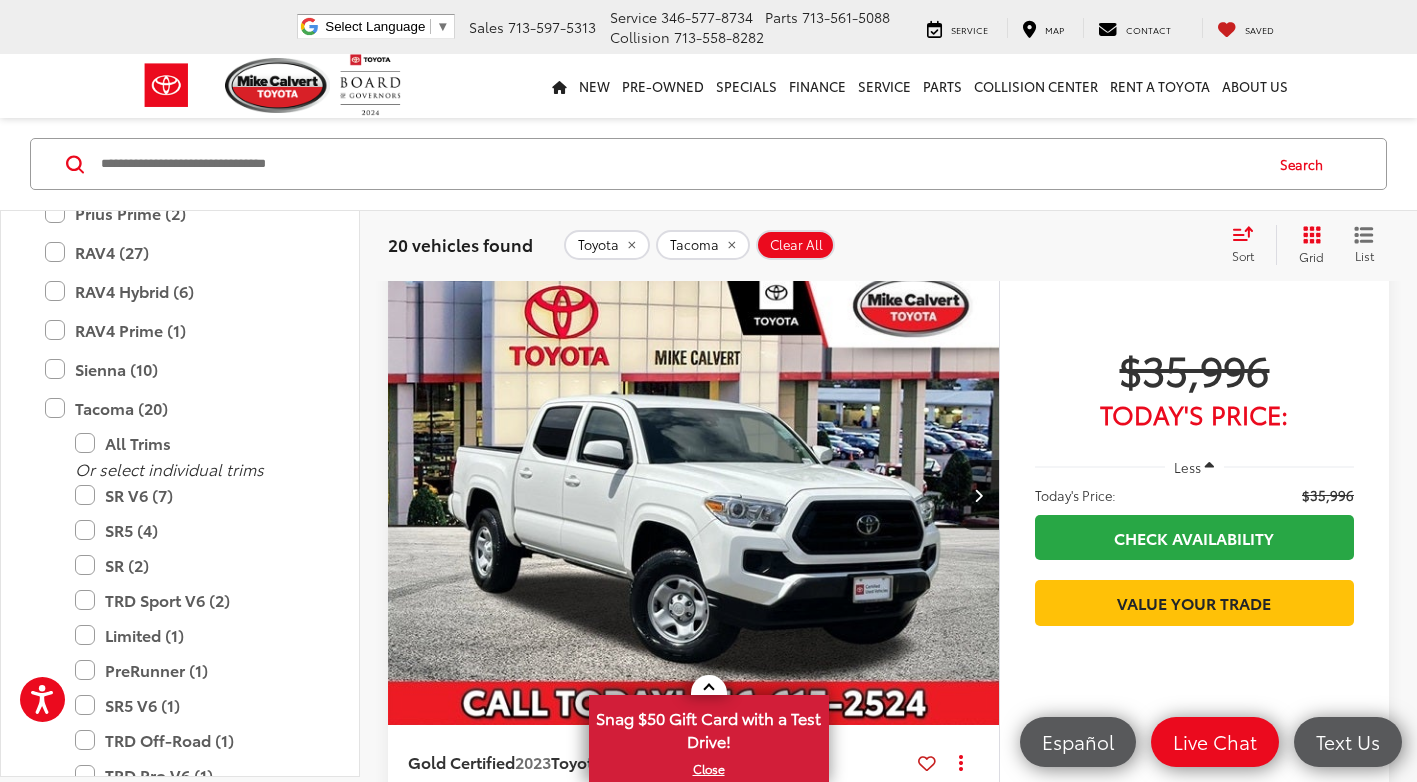 click on "20 vehicles found Toyota Tacoma Clear All + 0 test Sort Price:  High to Low Price:  Low to High Year:  High to Low Year:  Low to High Mileage:  High to Low Mileage:  Low to High Distance:  Near to Far Distance:  Far to Near Featured Vehicles Grid List" at bounding box center [888, 245] 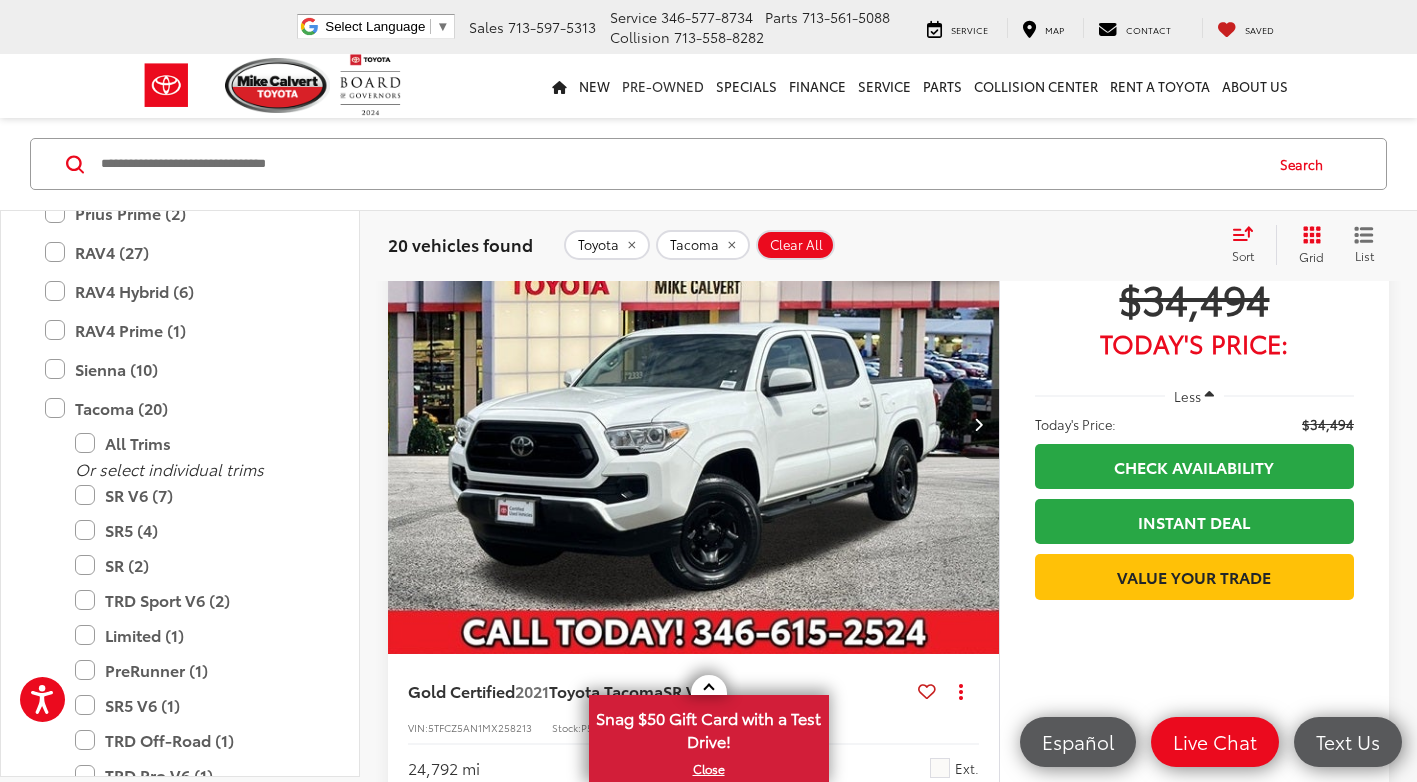 scroll, scrollTop: 5200, scrollLeft: 0, axis: vertical 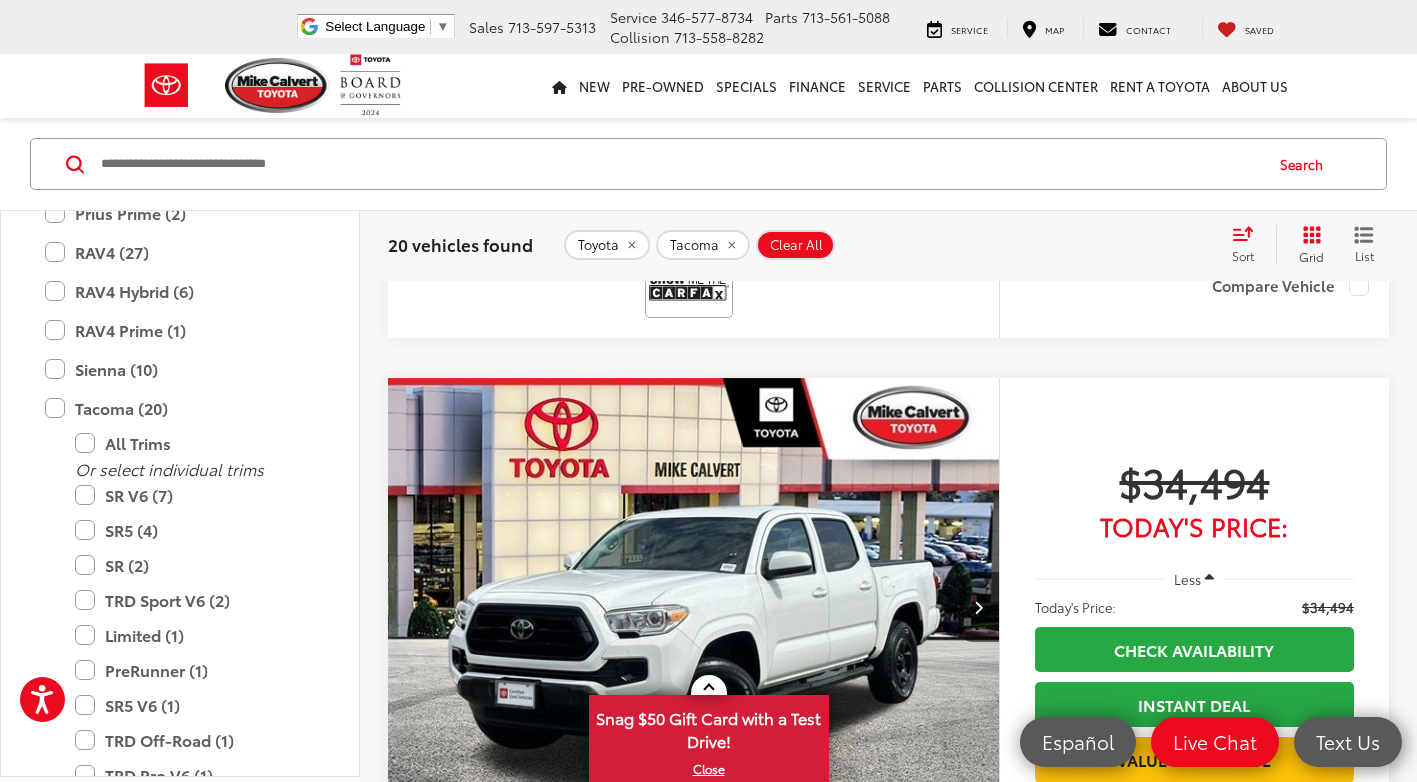click at bounding box center [680, 164] 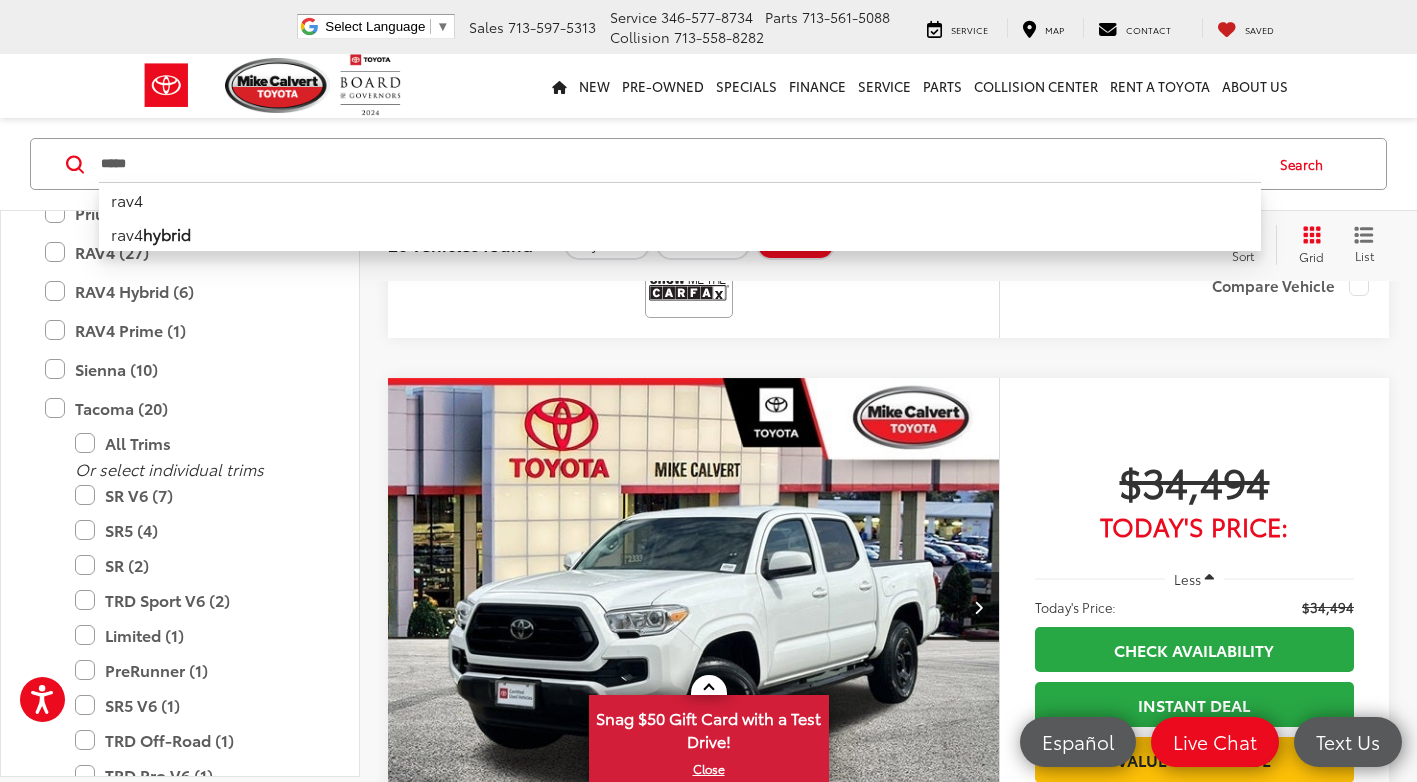 type on "****" 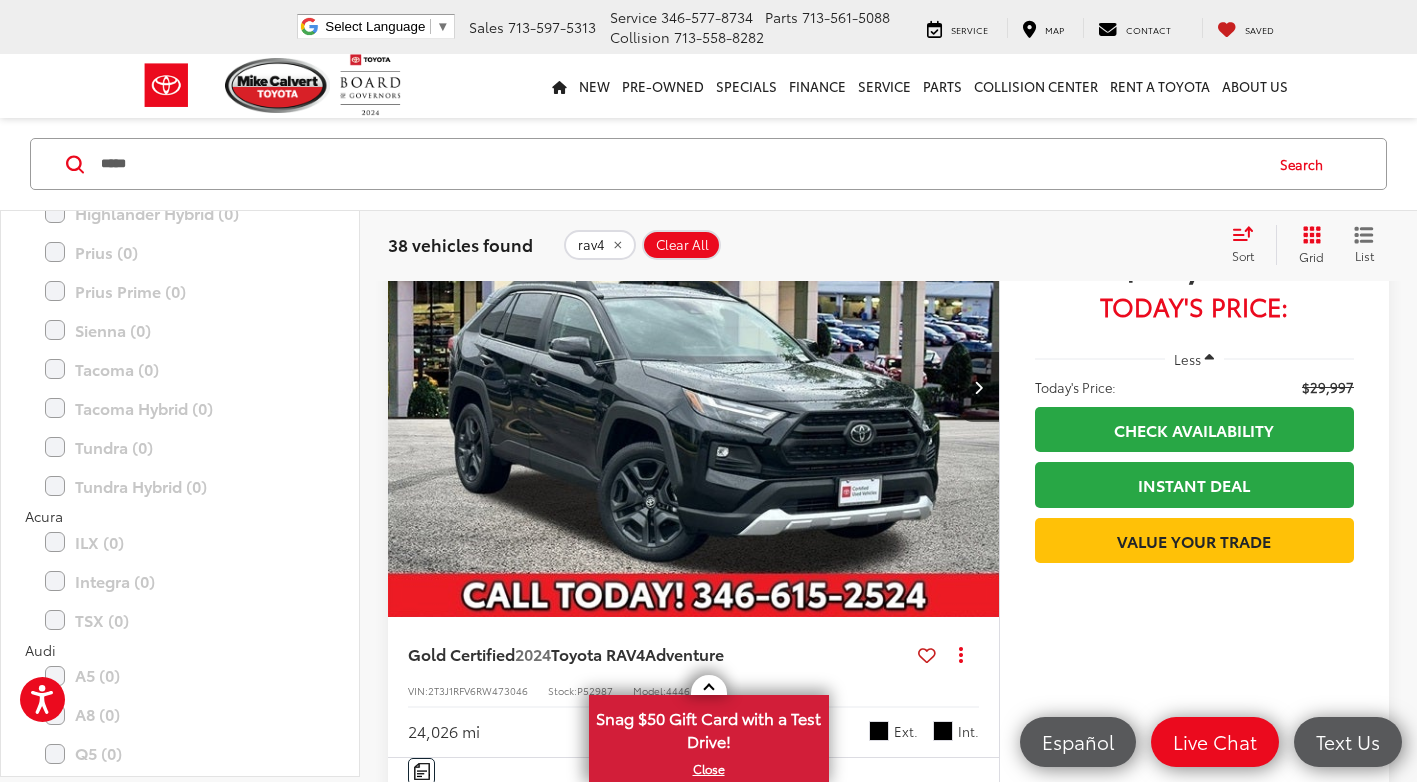 scroll, scrollTop: 0, scrollLeft: 0, axis: both 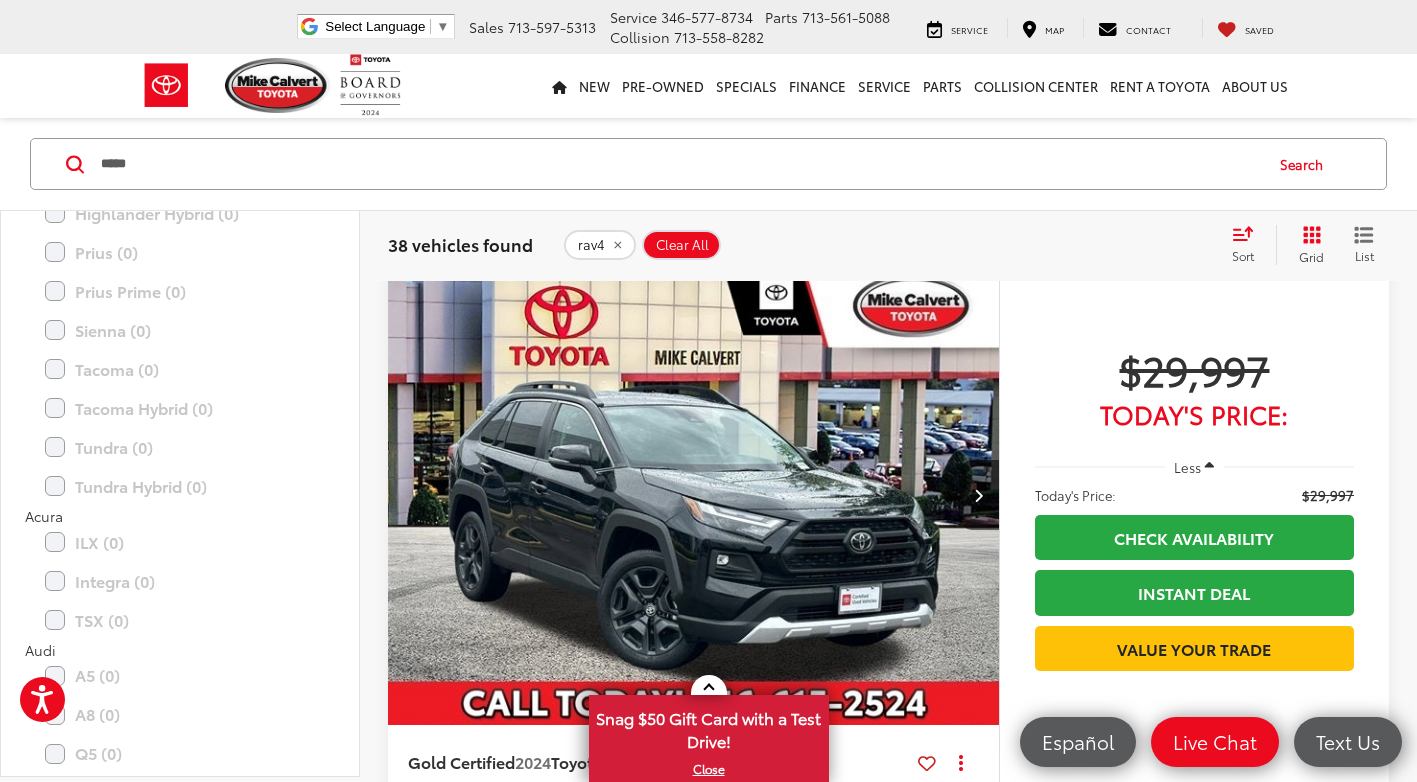 click at bounding box center [694, 496] 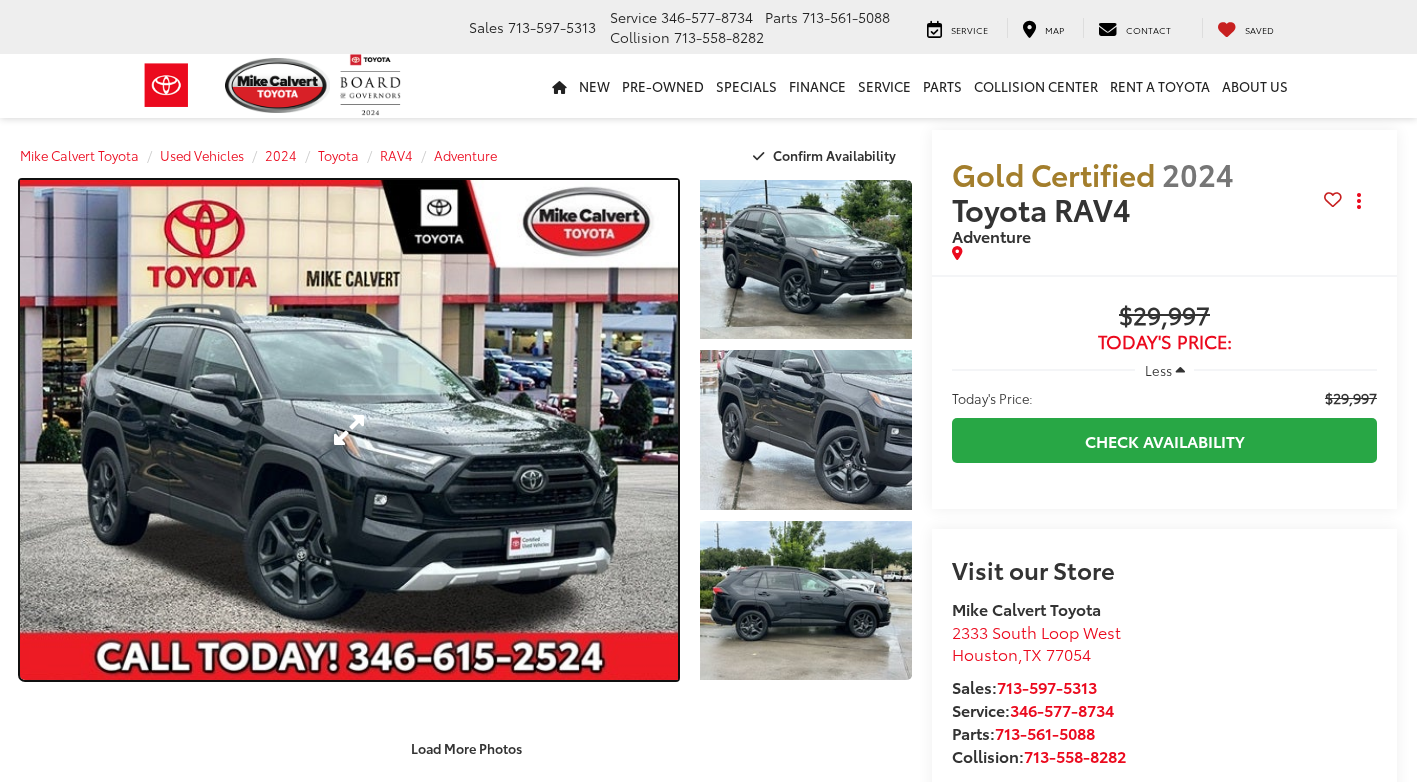click at bounding box center [349, 430] 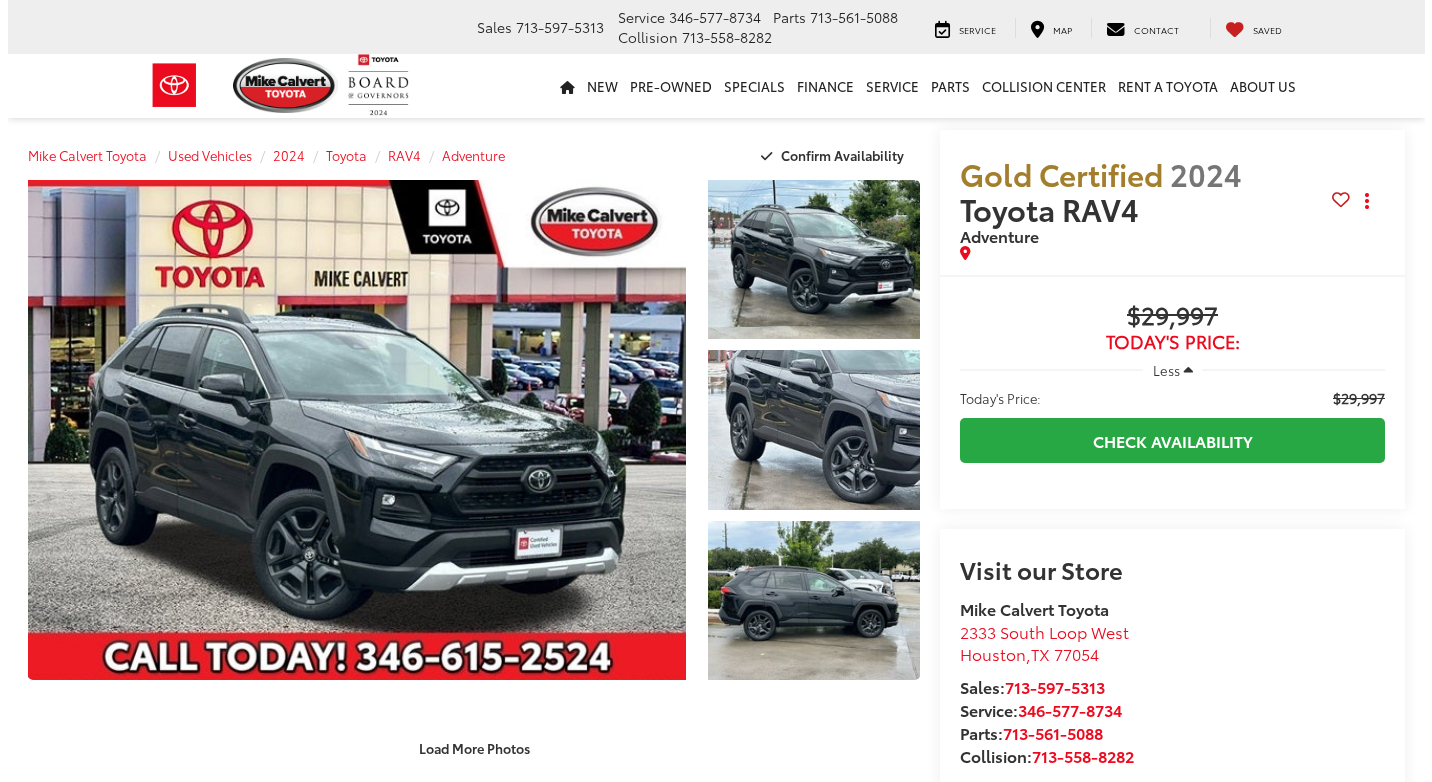 scroll, scrollTop: 0, scrollLeft: 0, axis: both 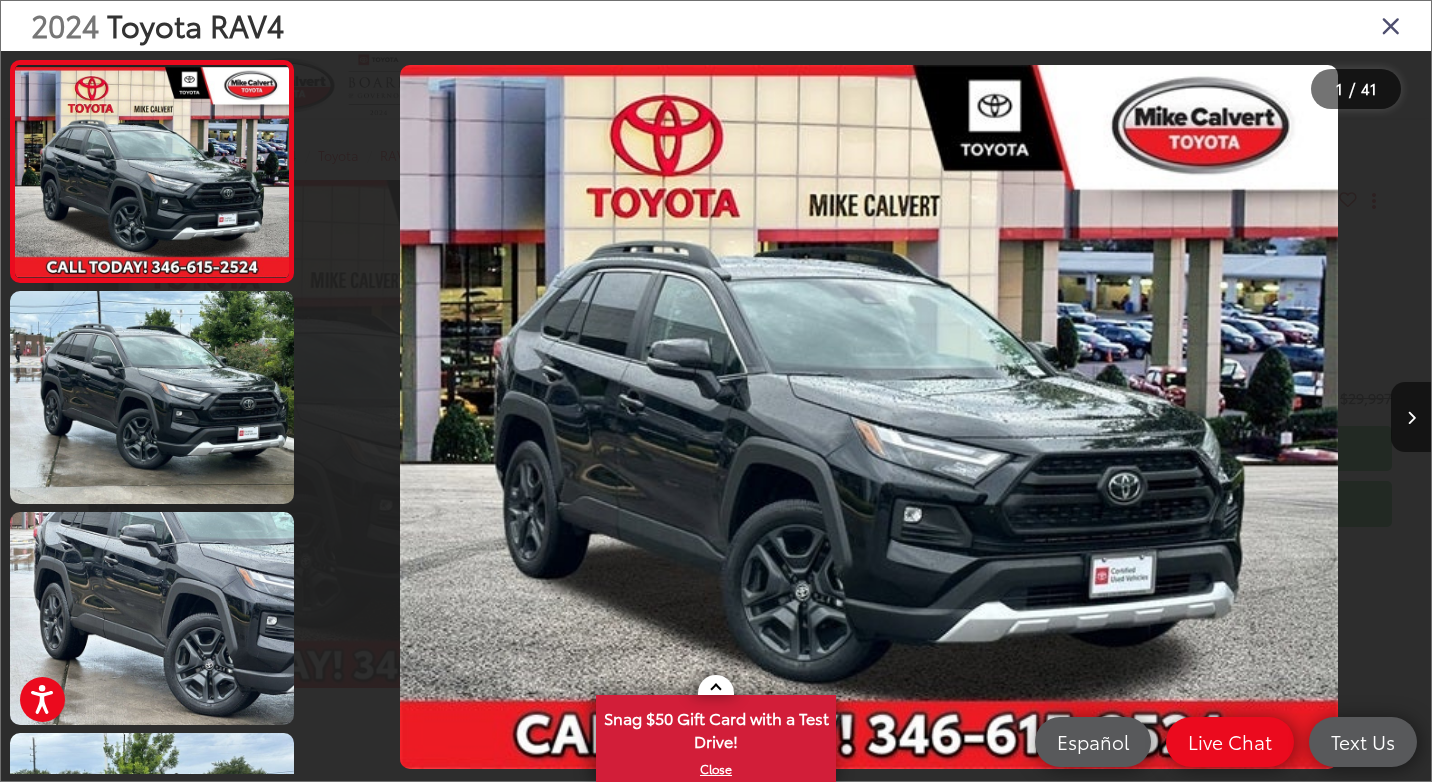 click on "2024   Toyota RAV4" at bounding box center (716, 26) 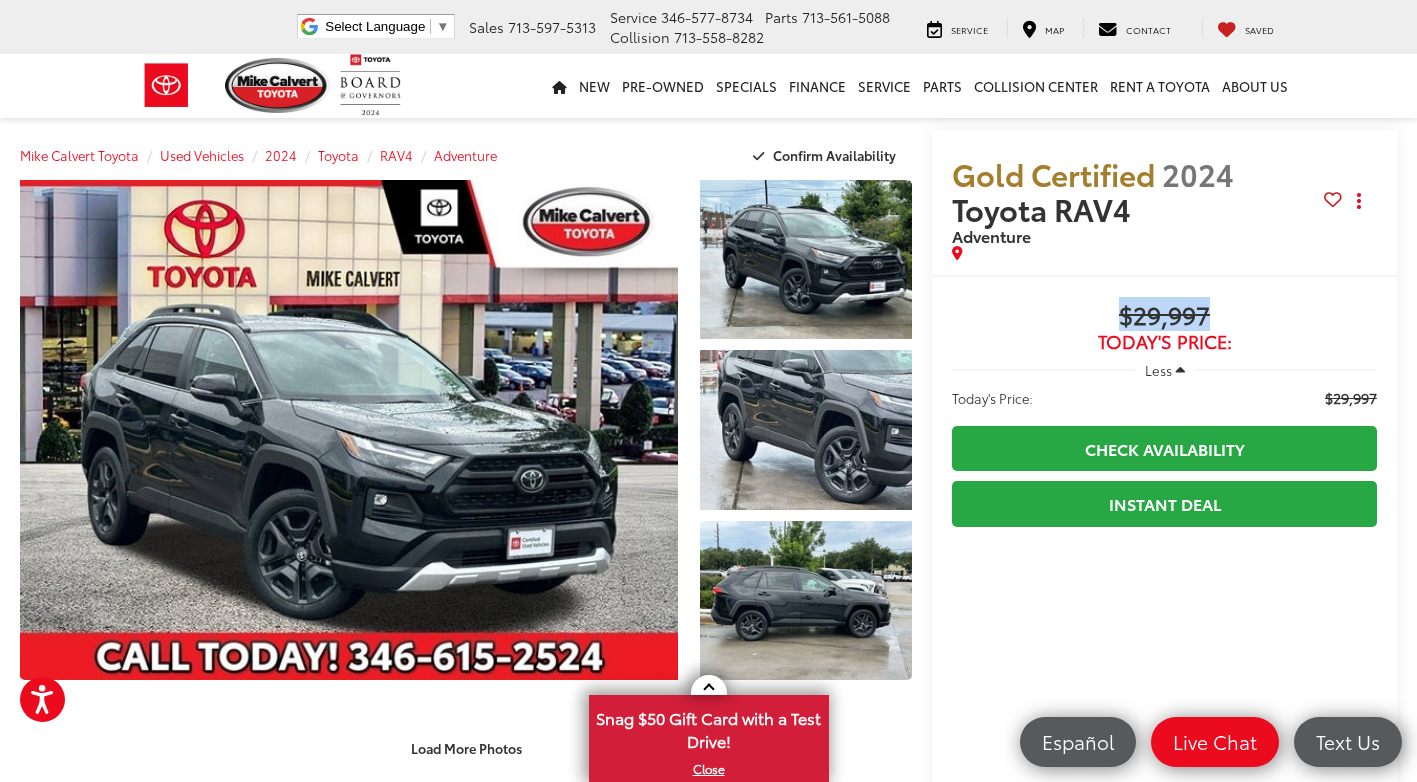 drag, startPoint x: 1116, startPoint y: 322, endPoint x: 1225, endPoint y: 294, distance: 112.53888 